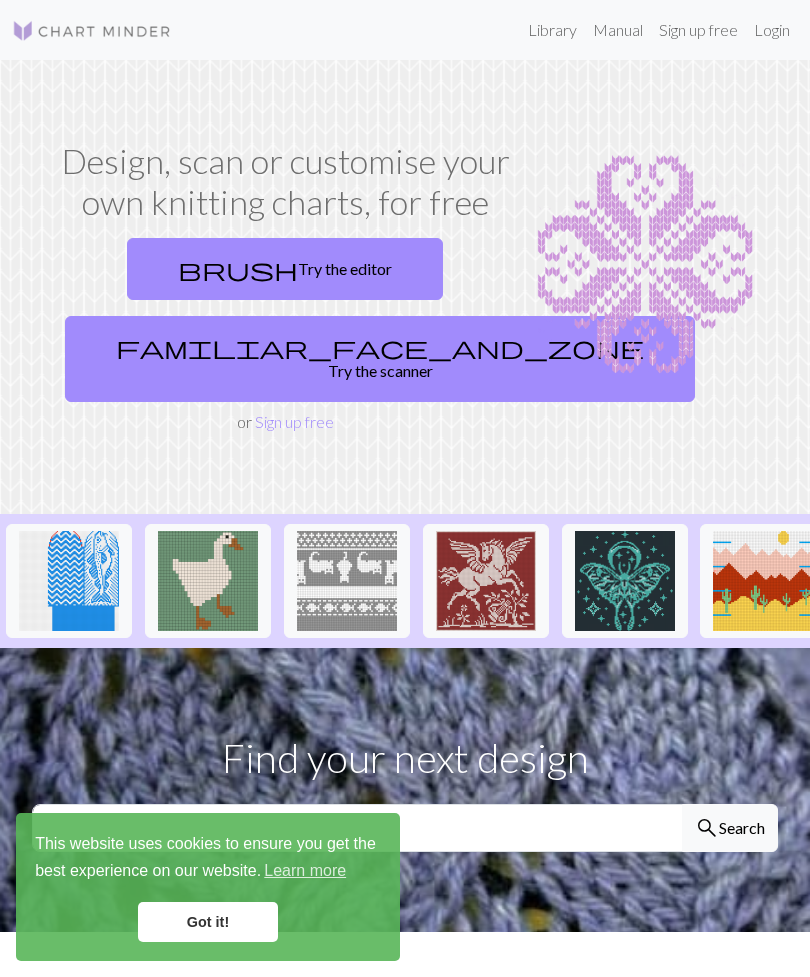 scroll, scrollTop: 0, scrollLeft: 0, axis: both 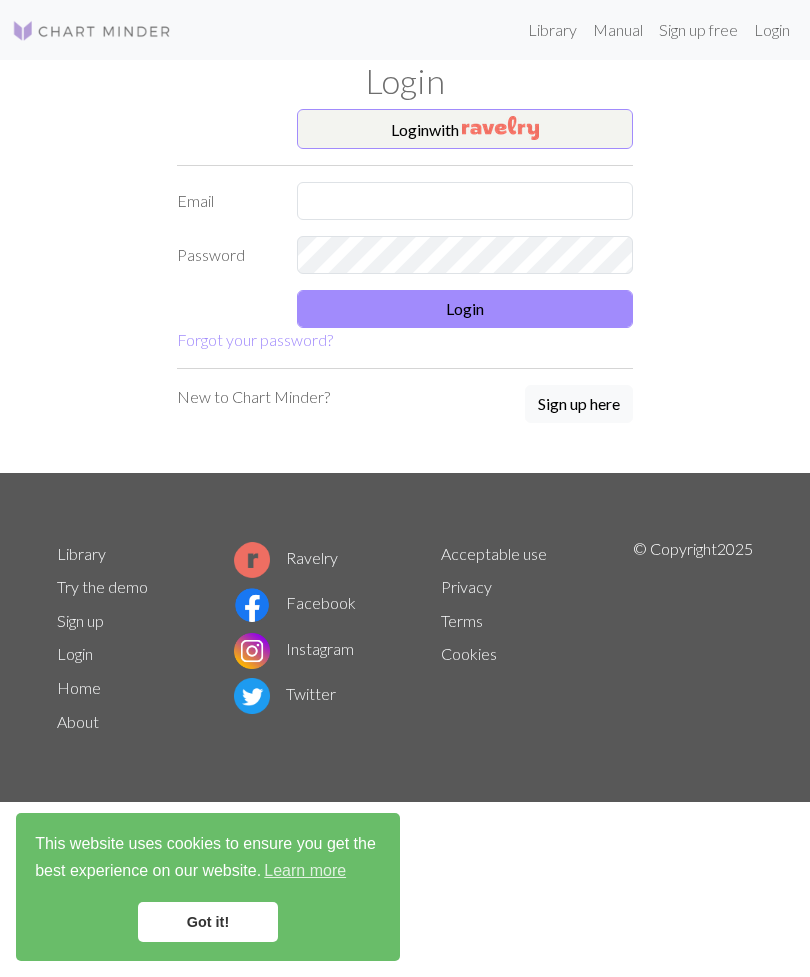 click on "Login  with" at bounding box center (465, 129) 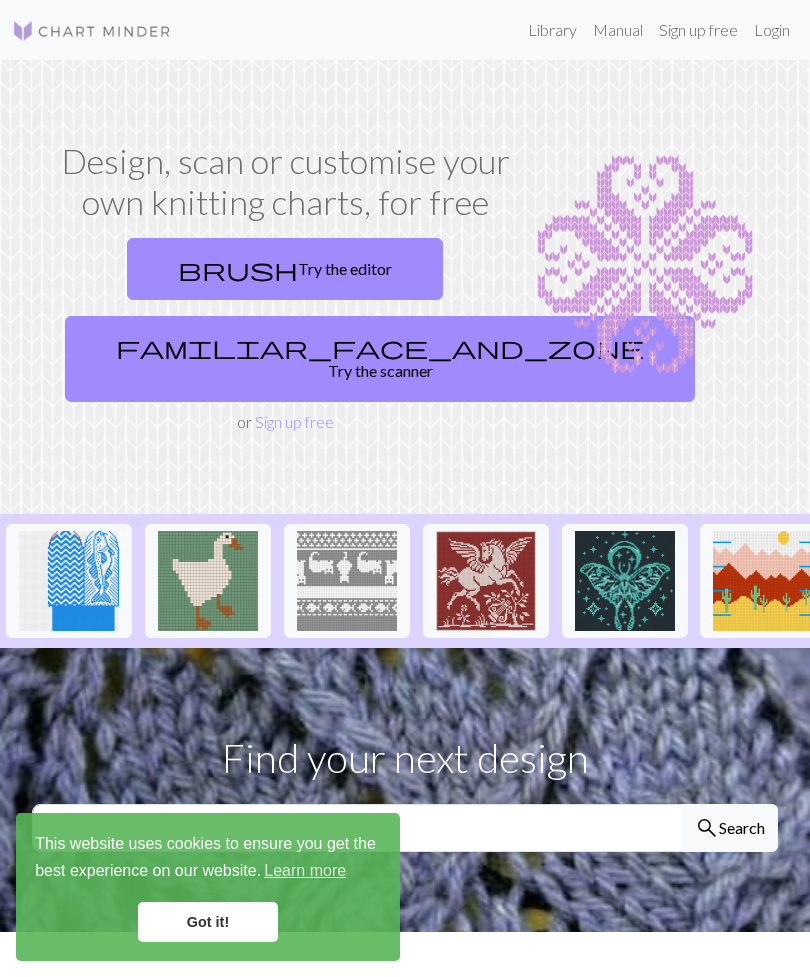 scroll, scrollTop: 0, scrollLeft: 0, axis: both 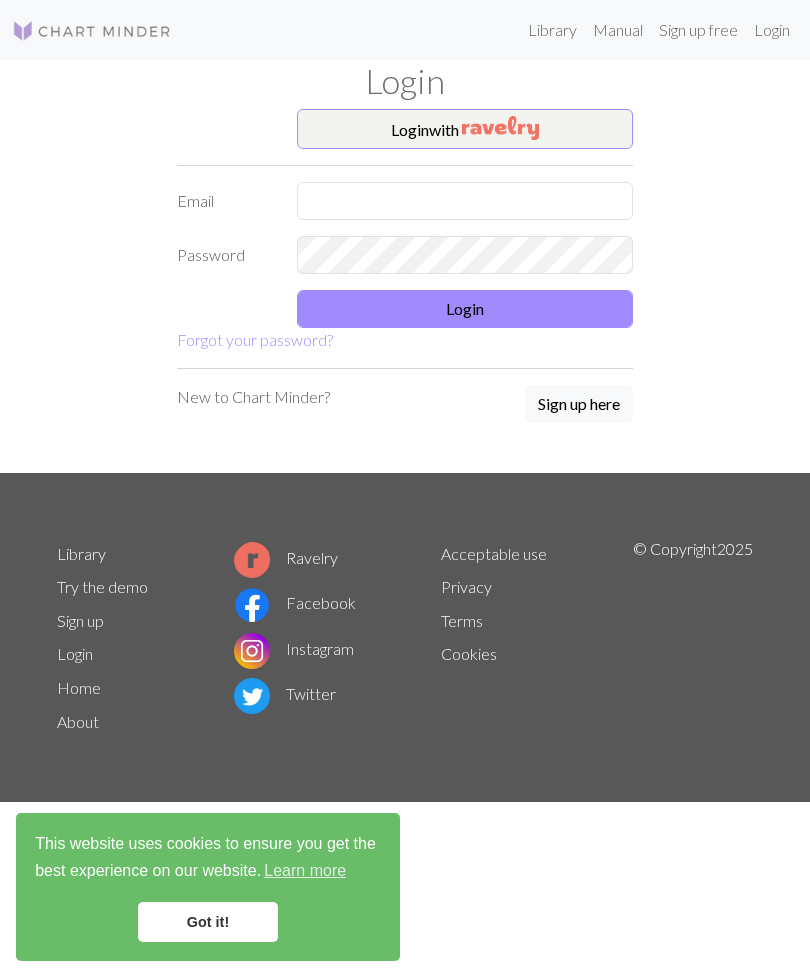 click on "Login  with" at bounding box center (465, 129) 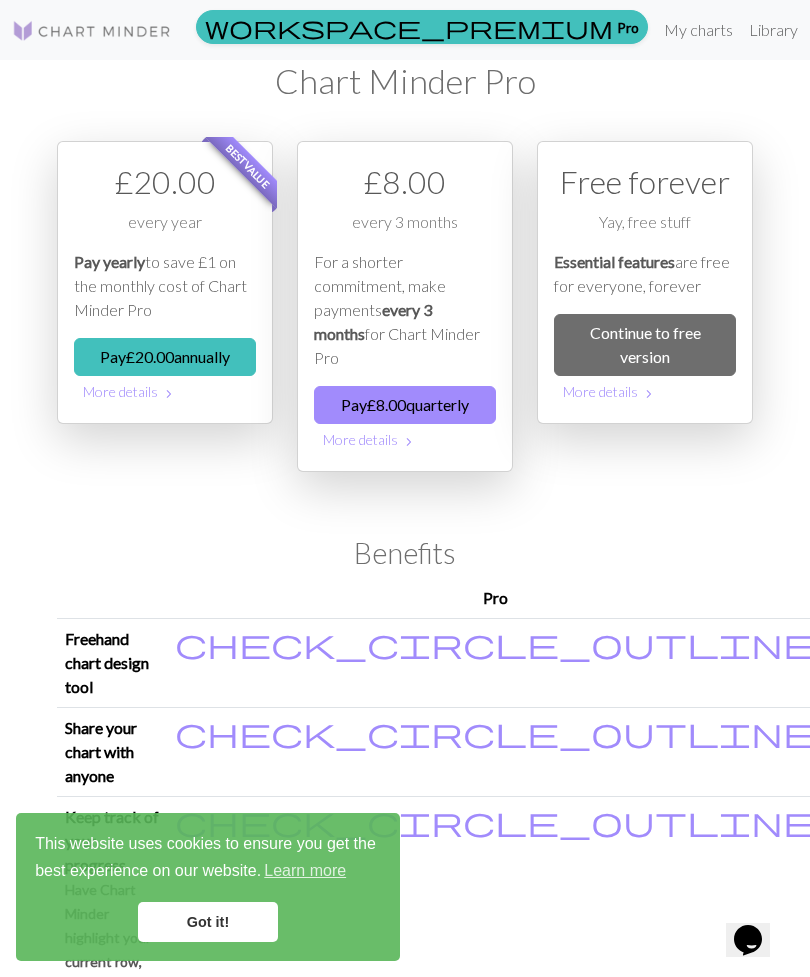 click on "Library" at bounding box center (773, 30) 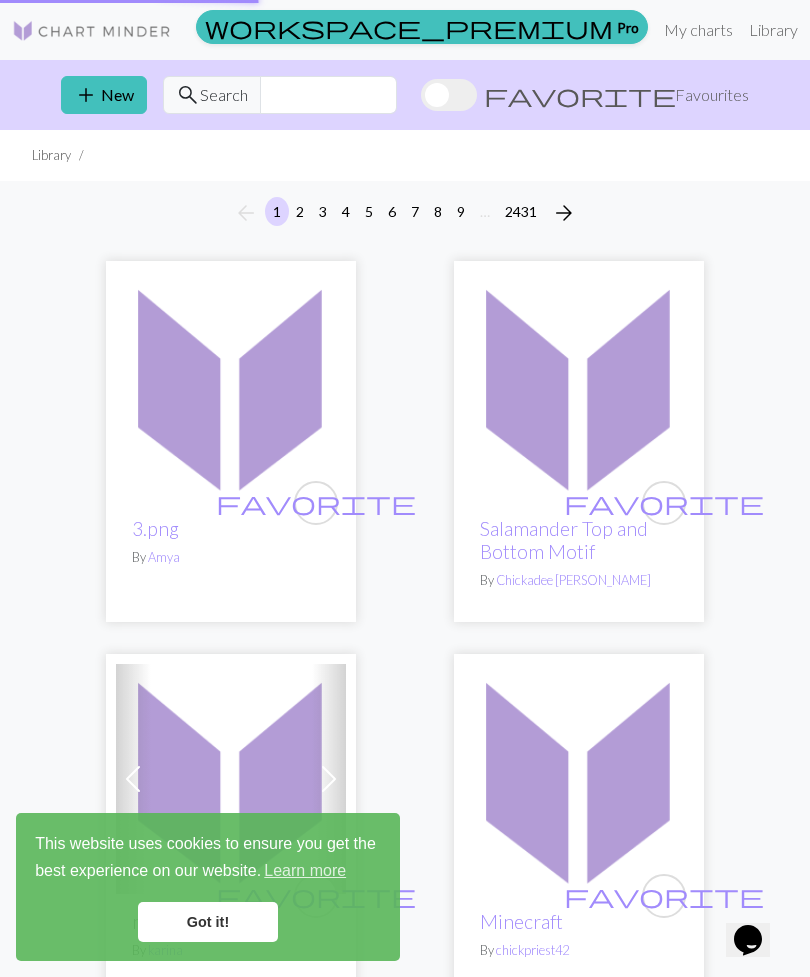 click on "My charts" at bounding box center (698, 30) 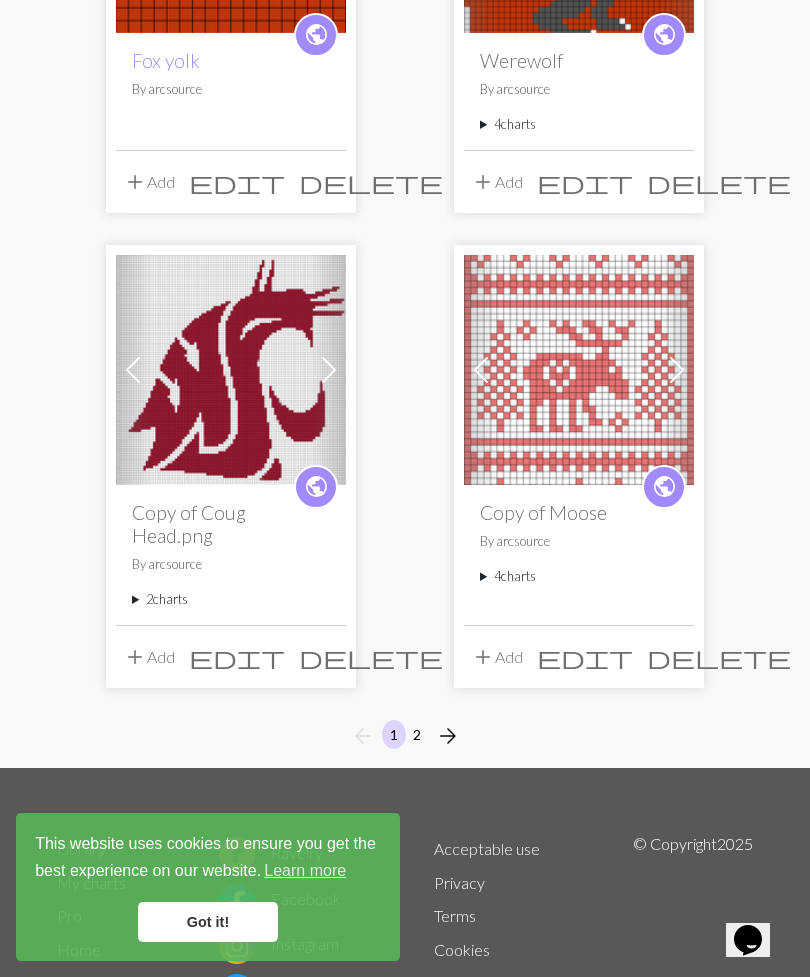 scroll, scrollTop: 3196, scrollLeft: 0, axis: vertical 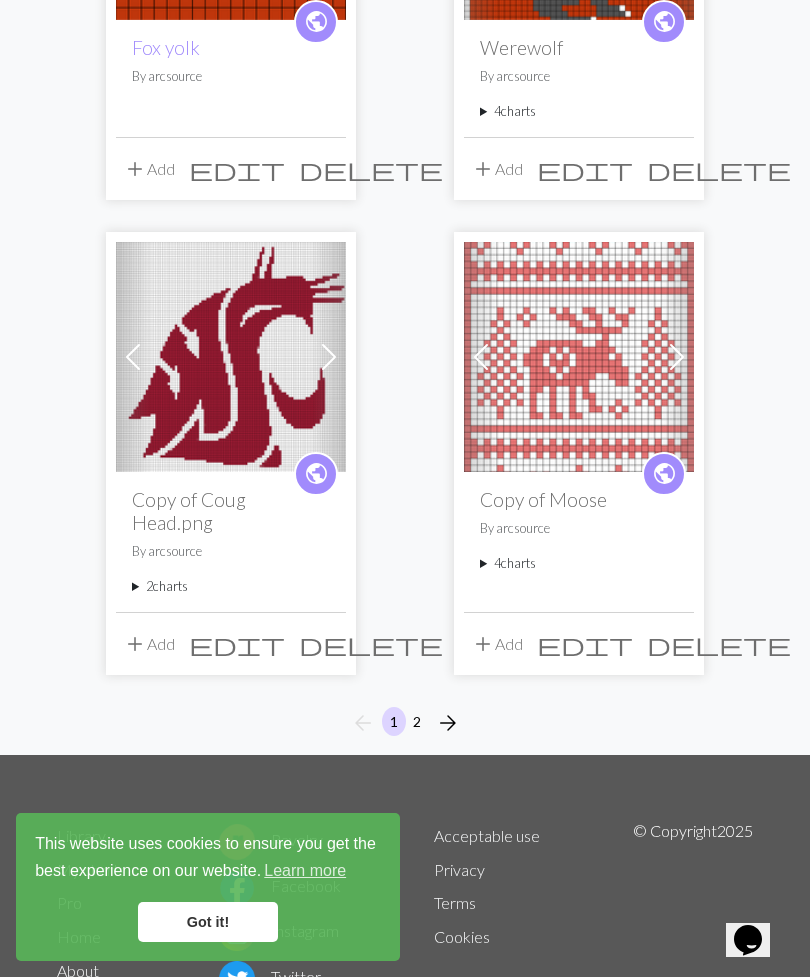click on "arrow_forward" at bounding box center [448, 723] 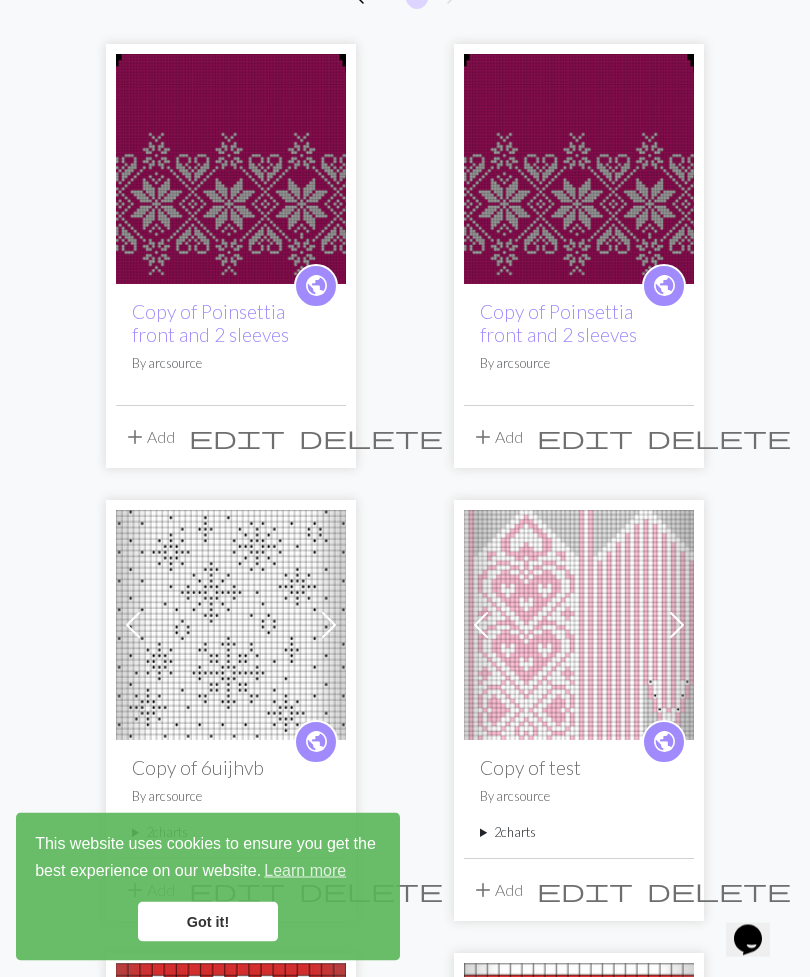 scroll, scrollTop: 0, scrollLeft: 0, axis: both 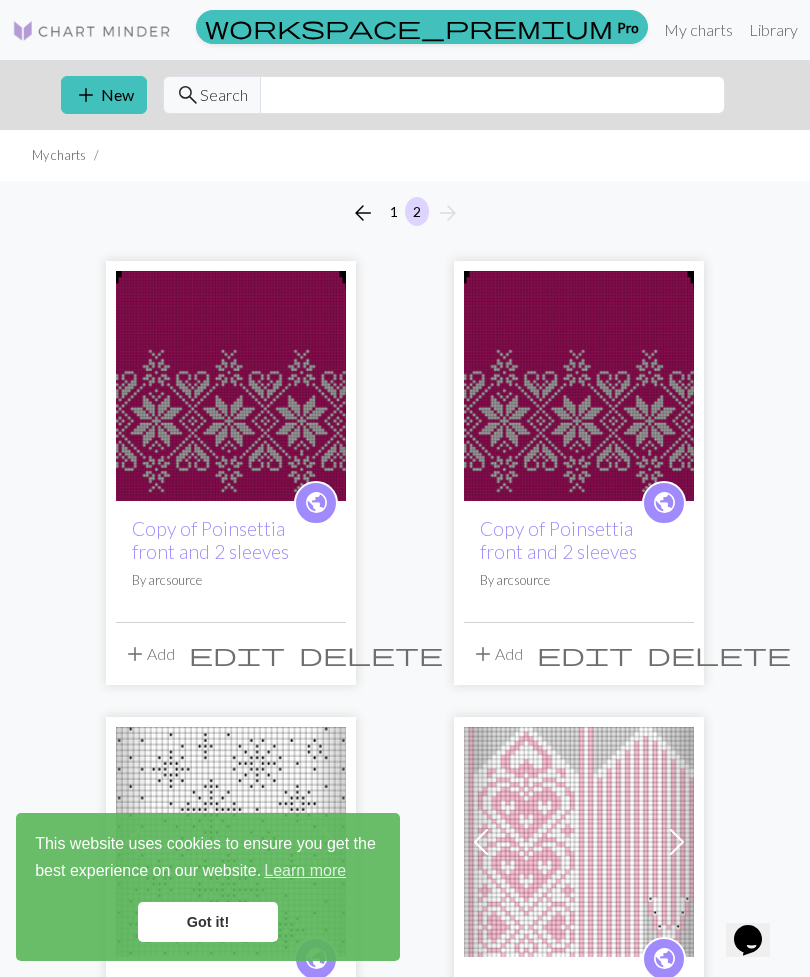 click on "add   New" at bounding box center (104, 95) 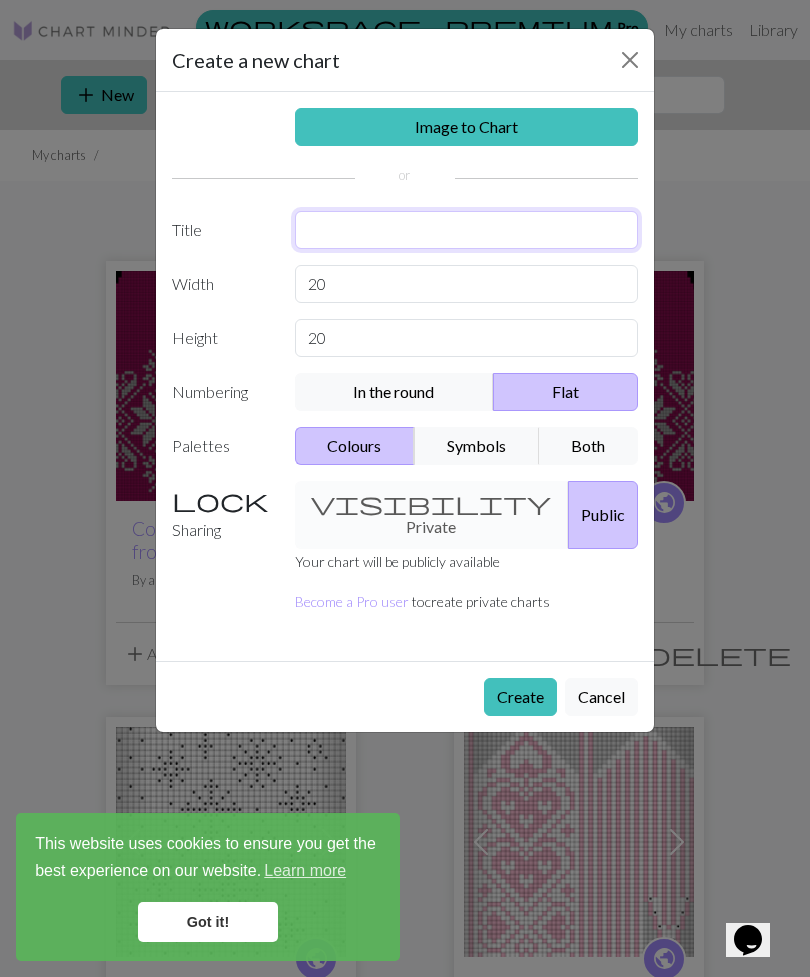 click at bounding box center [467, 230] 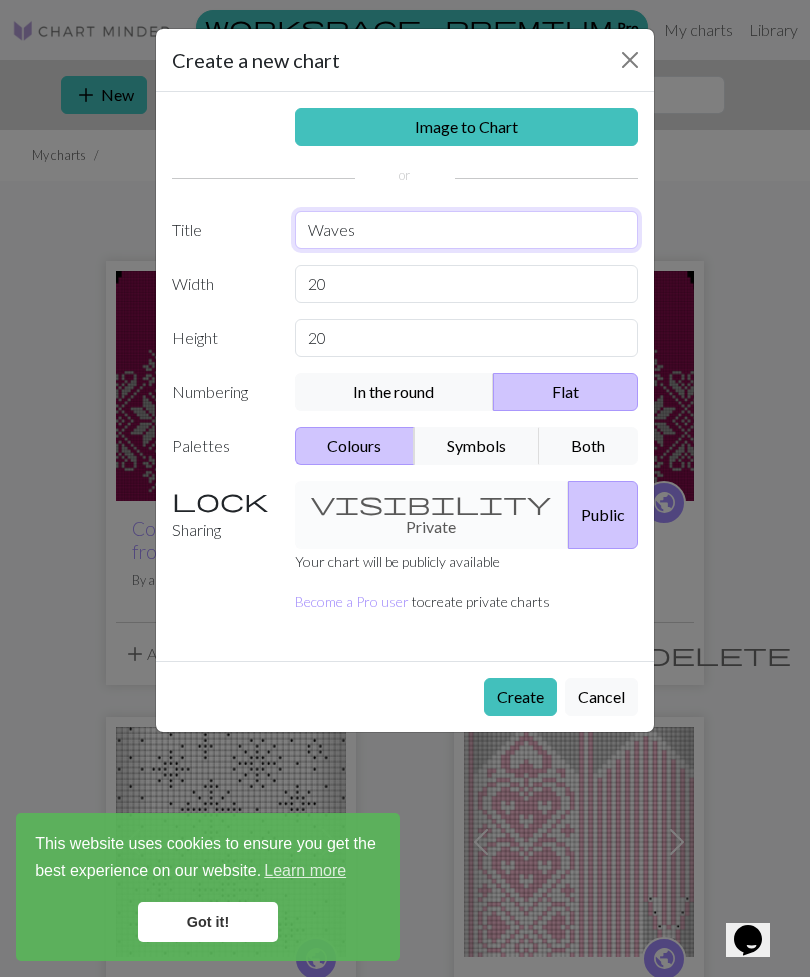 type on "Waves" 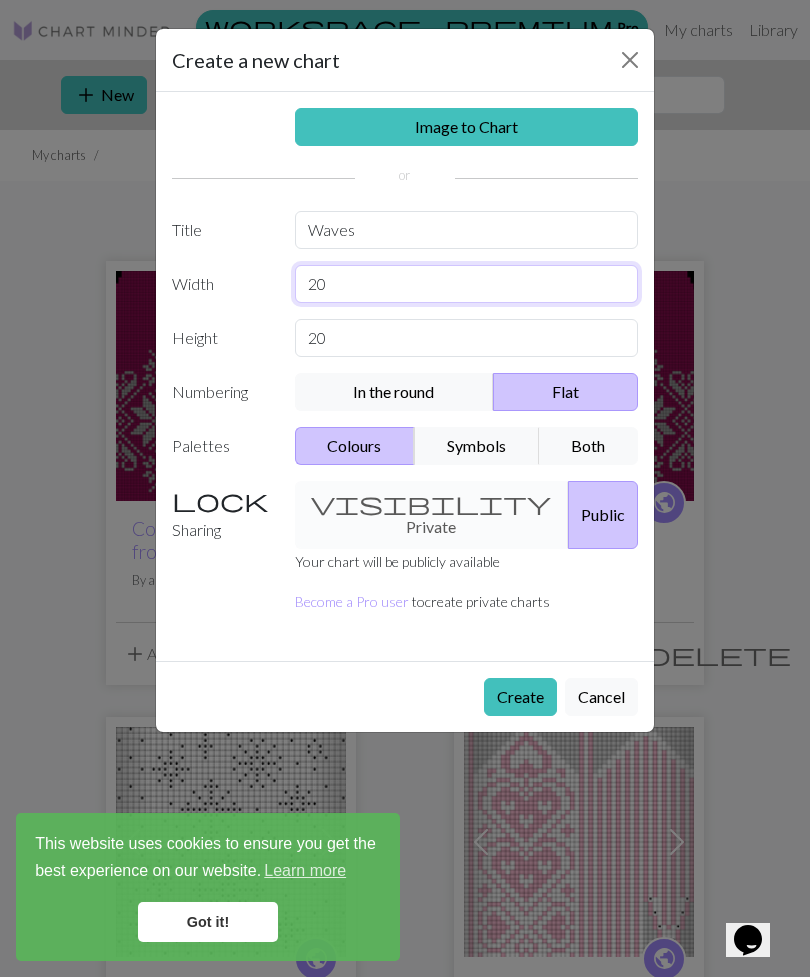 click on "20" at bounding box center (467, 284) 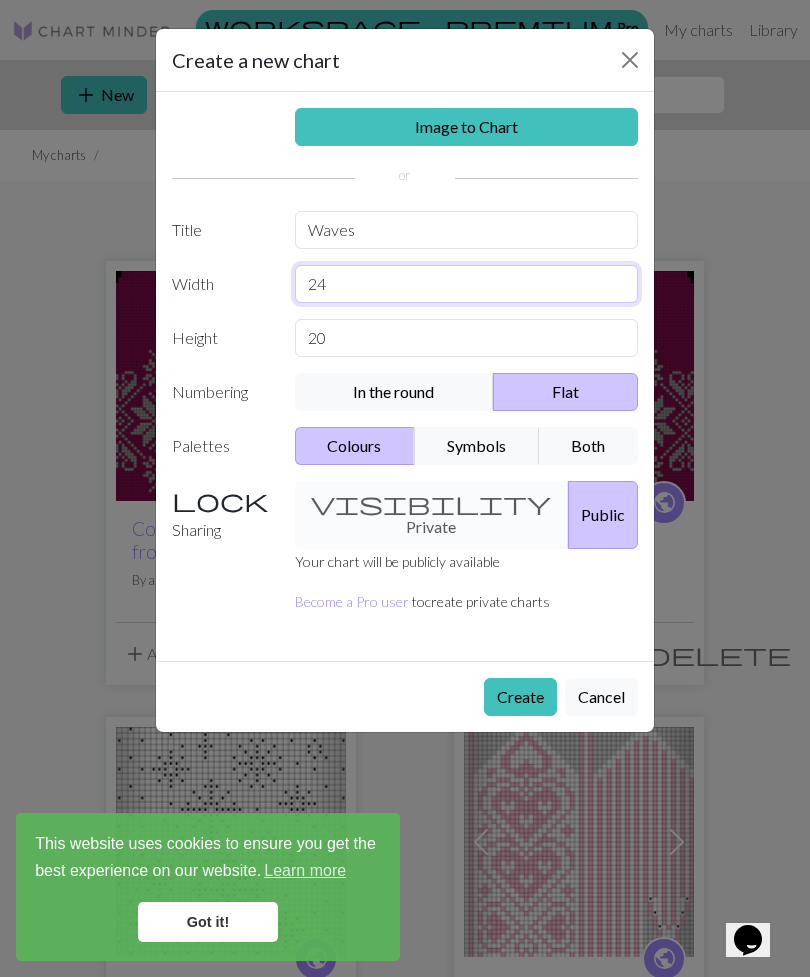 type on "24" 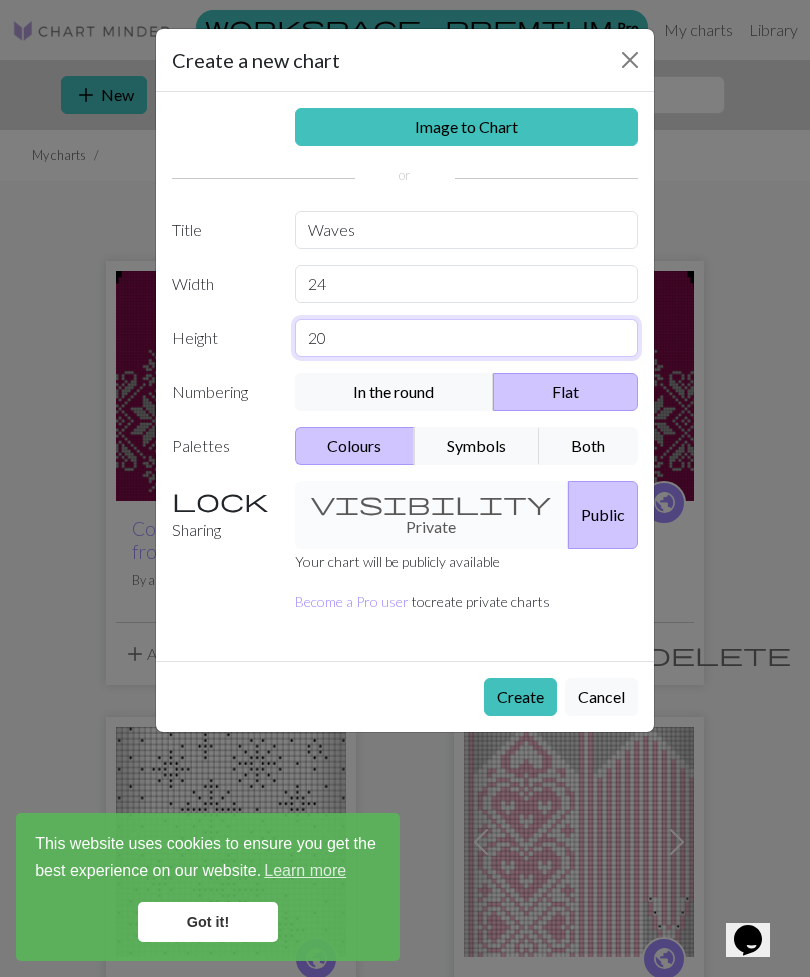 click on "20" at bounding box center (467, 338) 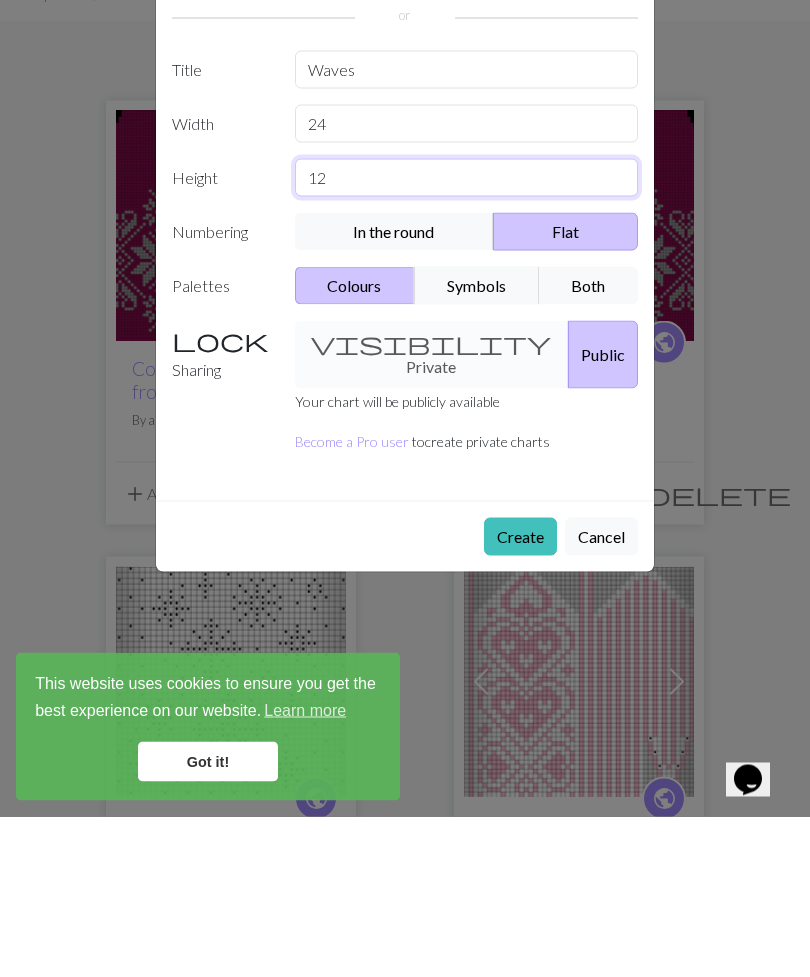 type on "12" 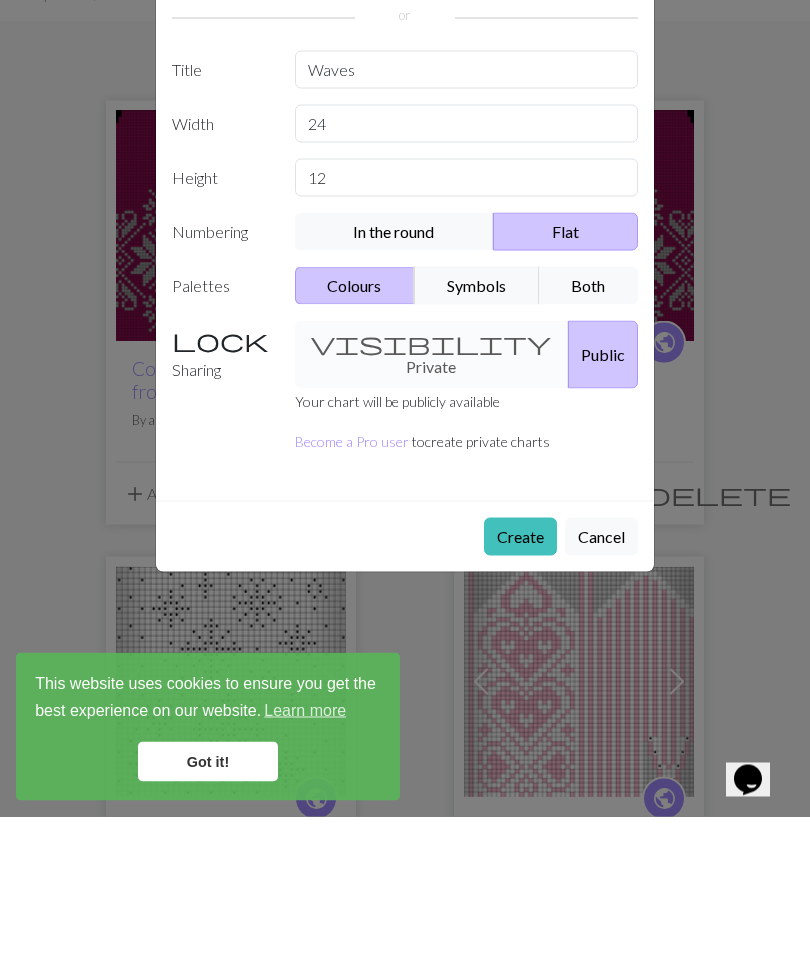 click on "Create" at bounding box center [520, 697] 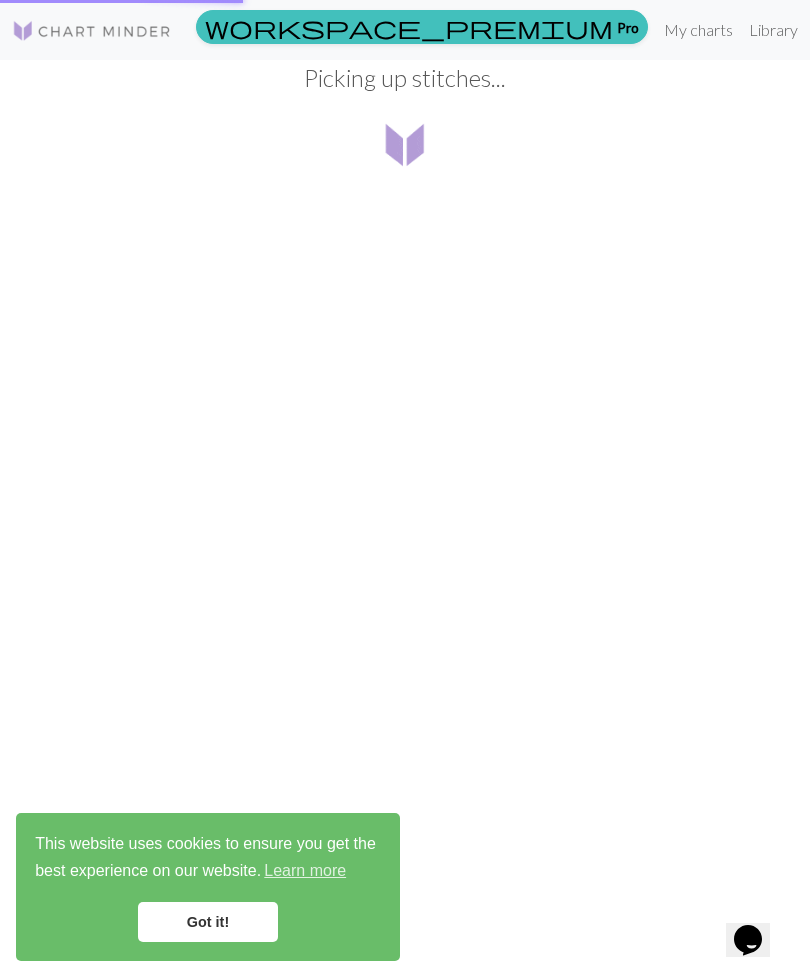 scroll, scrollTop: 0, scrollLeft: 0, axis: both 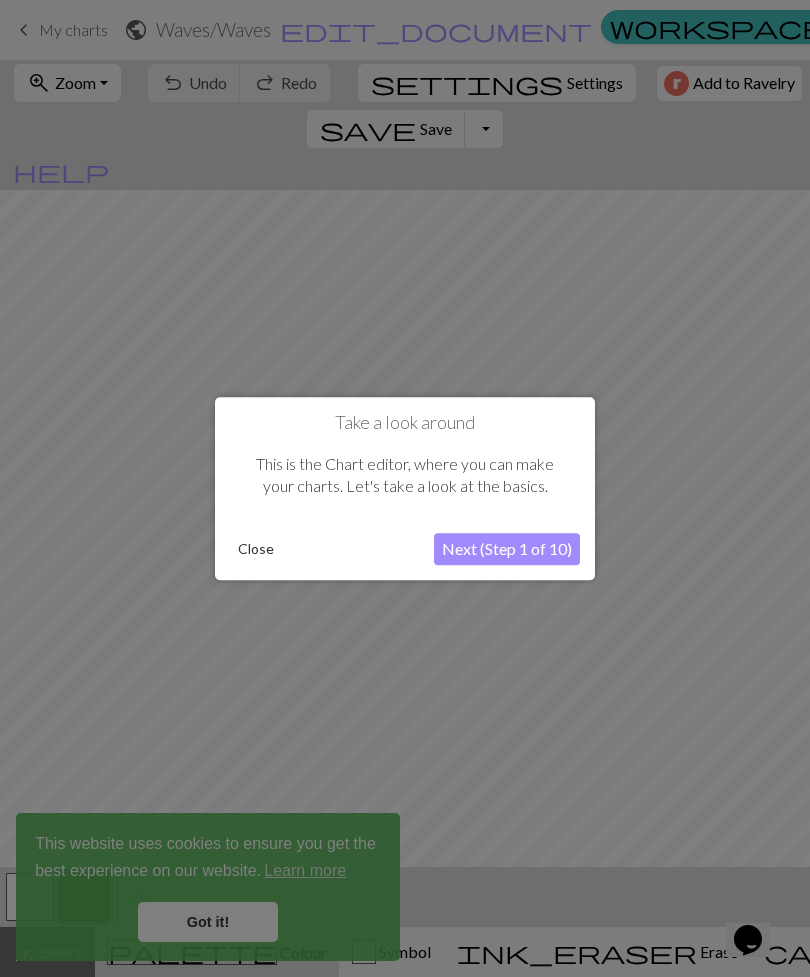 click on "Close" at bounding box center [256, 549] 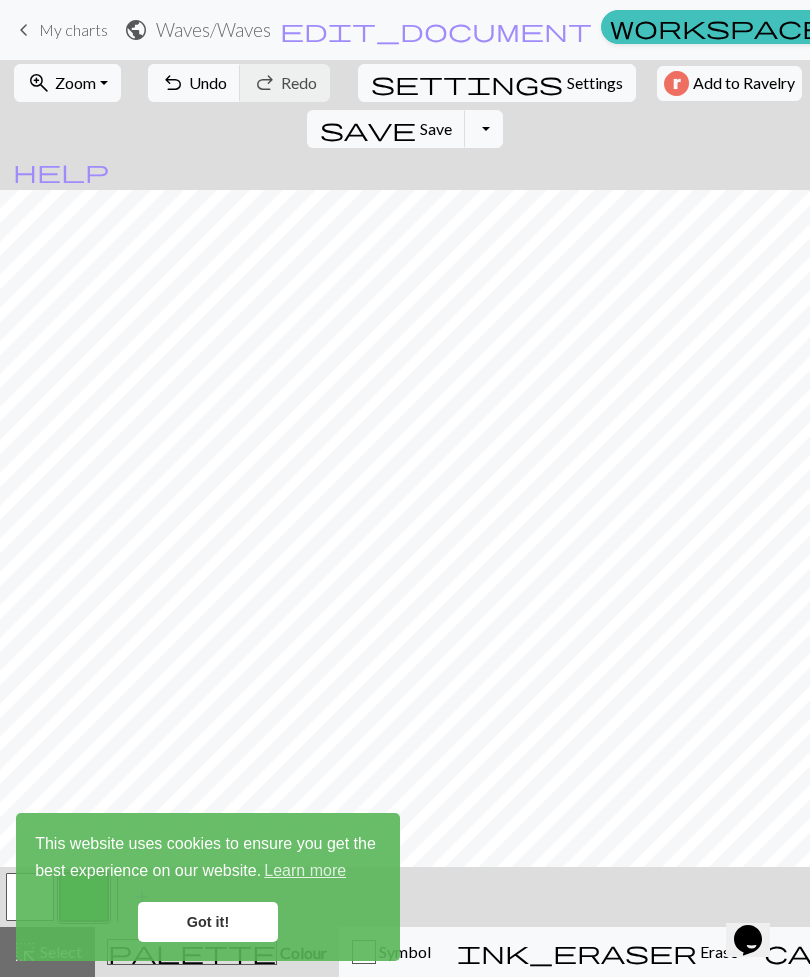 click on "undo" at bounding box center [173, 83] 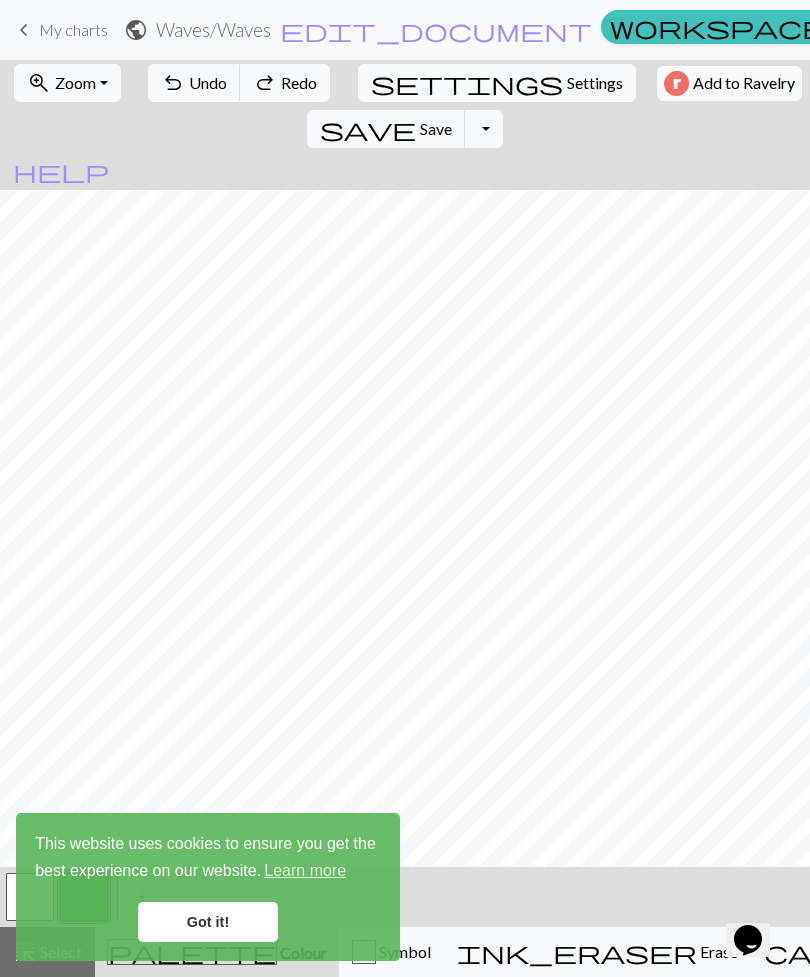 click on "Undo" at bounding box center [208, 82] 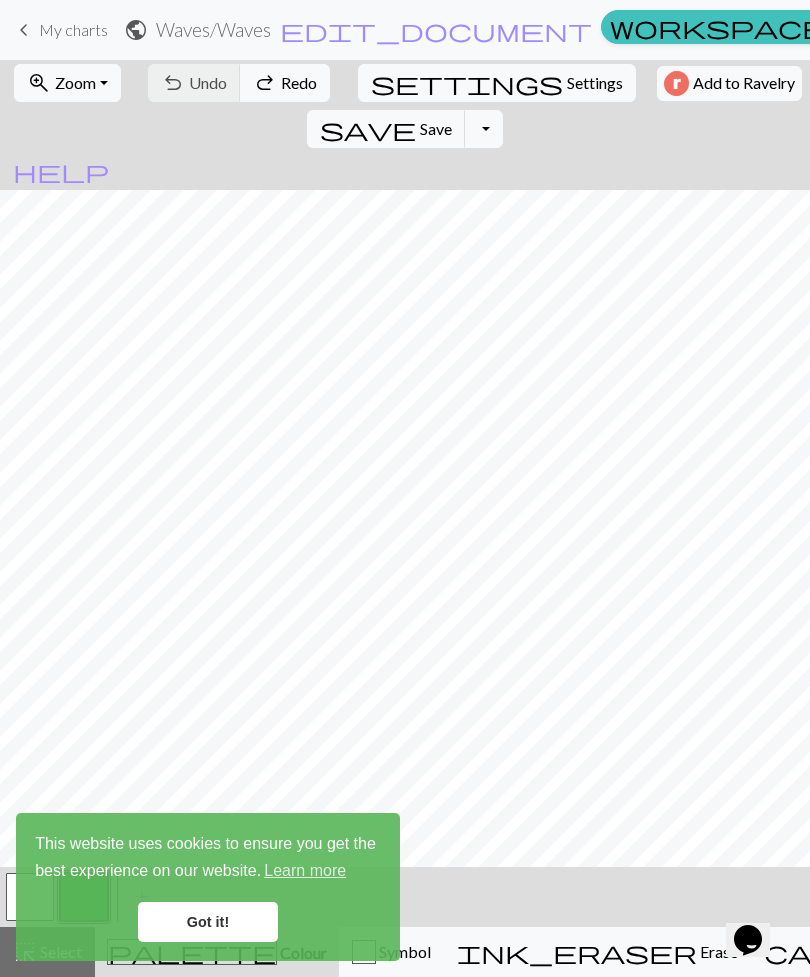 click on "Got it!" at bounding box center [208, 922] 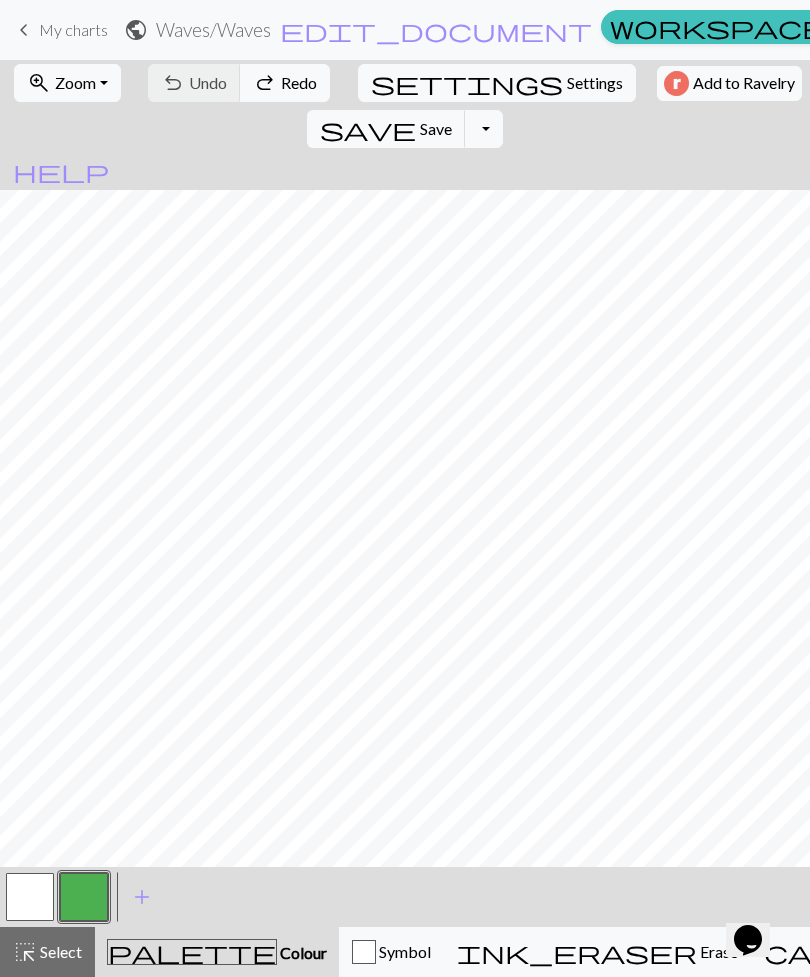 click on "add" at bounding box center [142, 897] 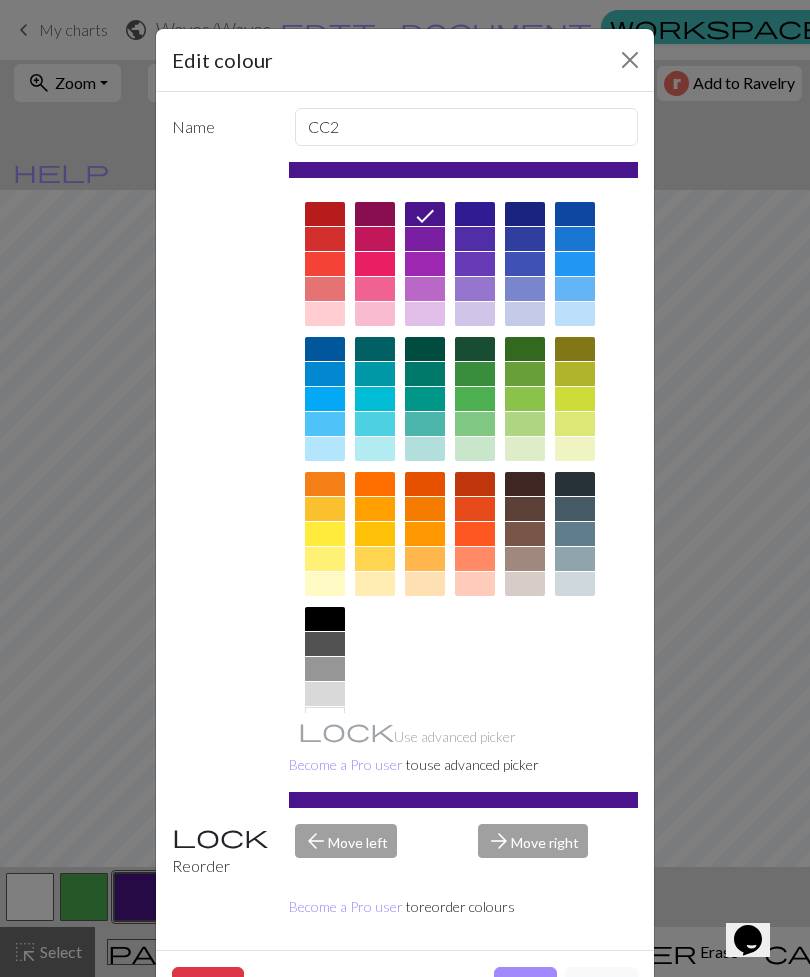 click at bounding box center (325, 399) 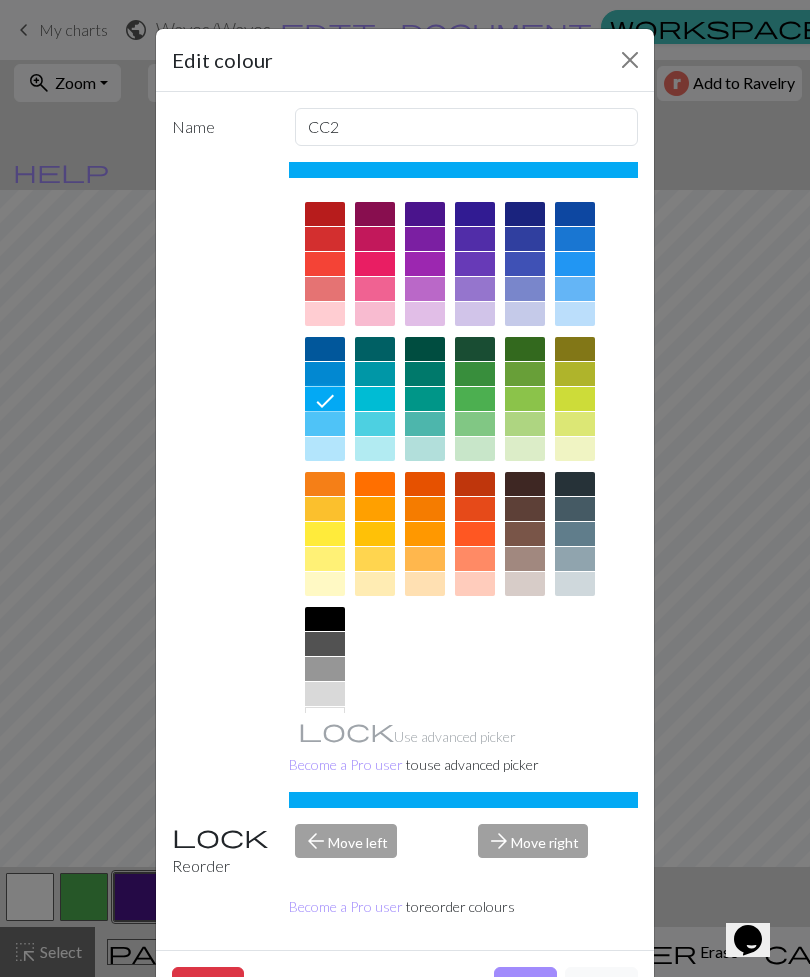 click at bounding box center [630, 60] 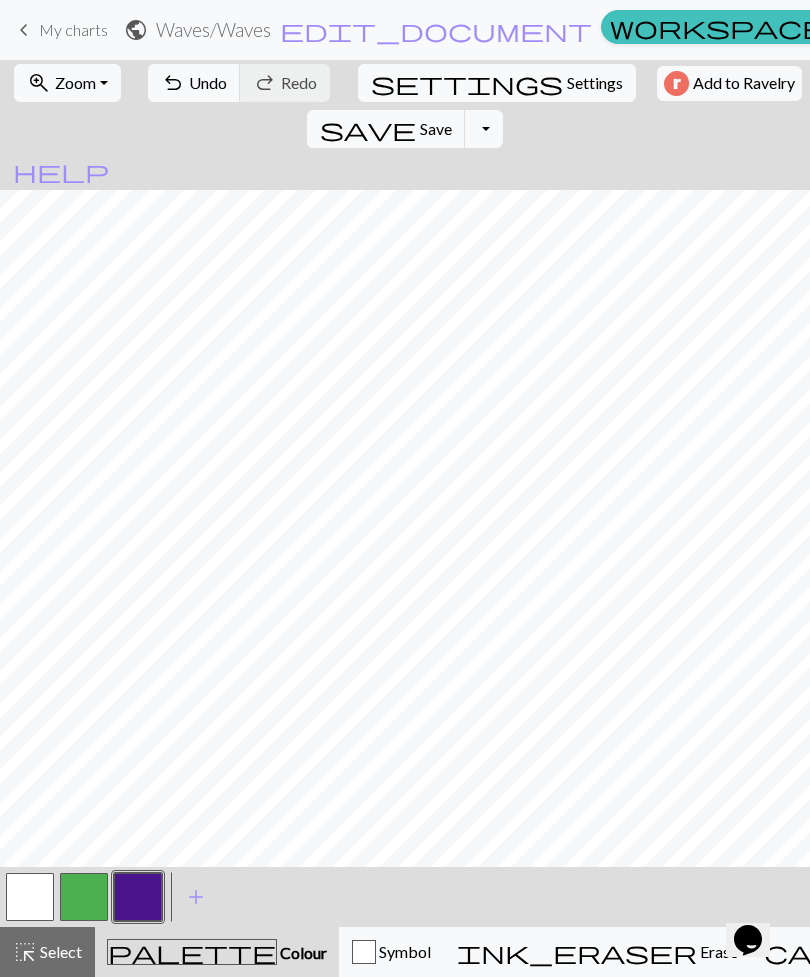 click at bounding box center (138, 897) 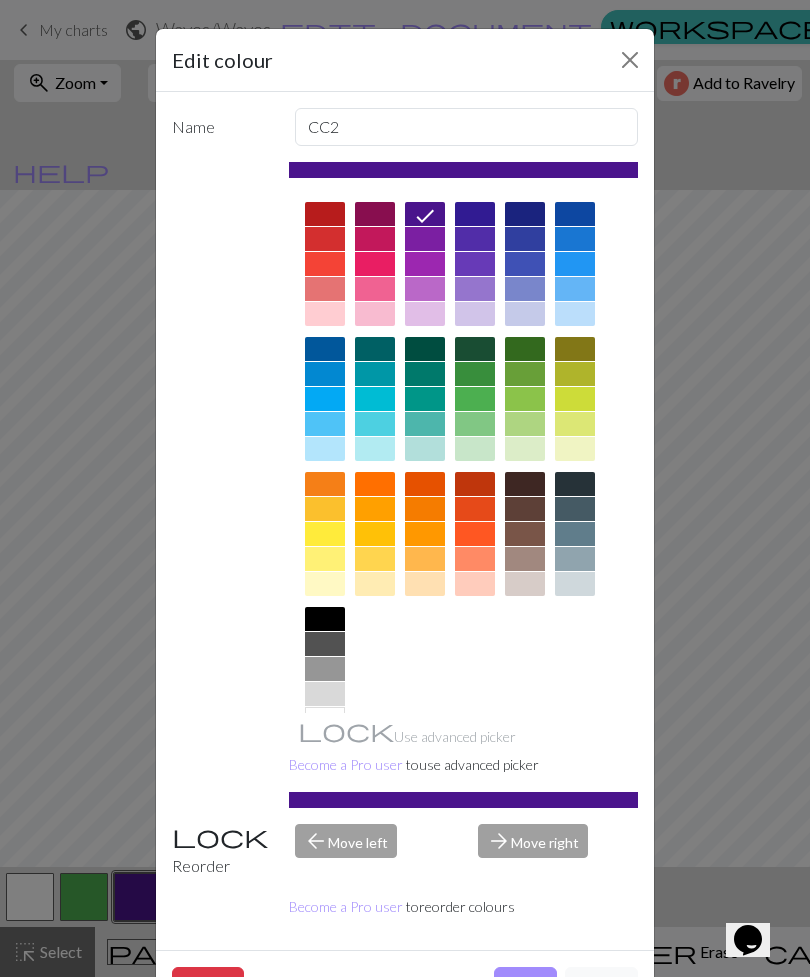 click at bounding box center (325, 399) 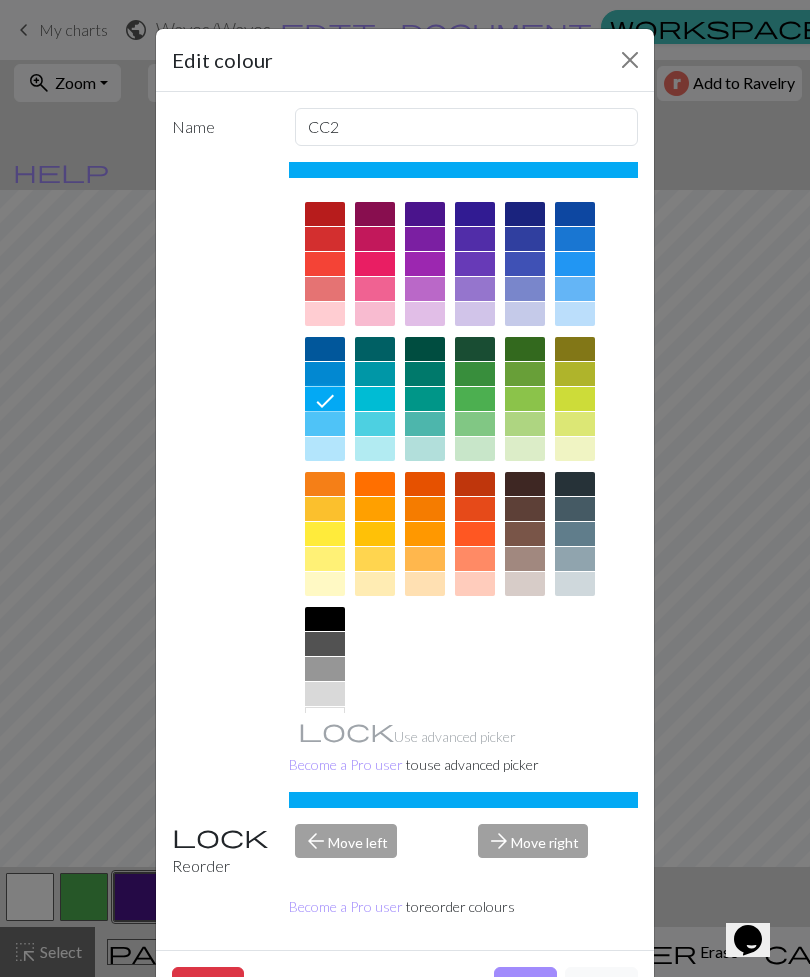 click 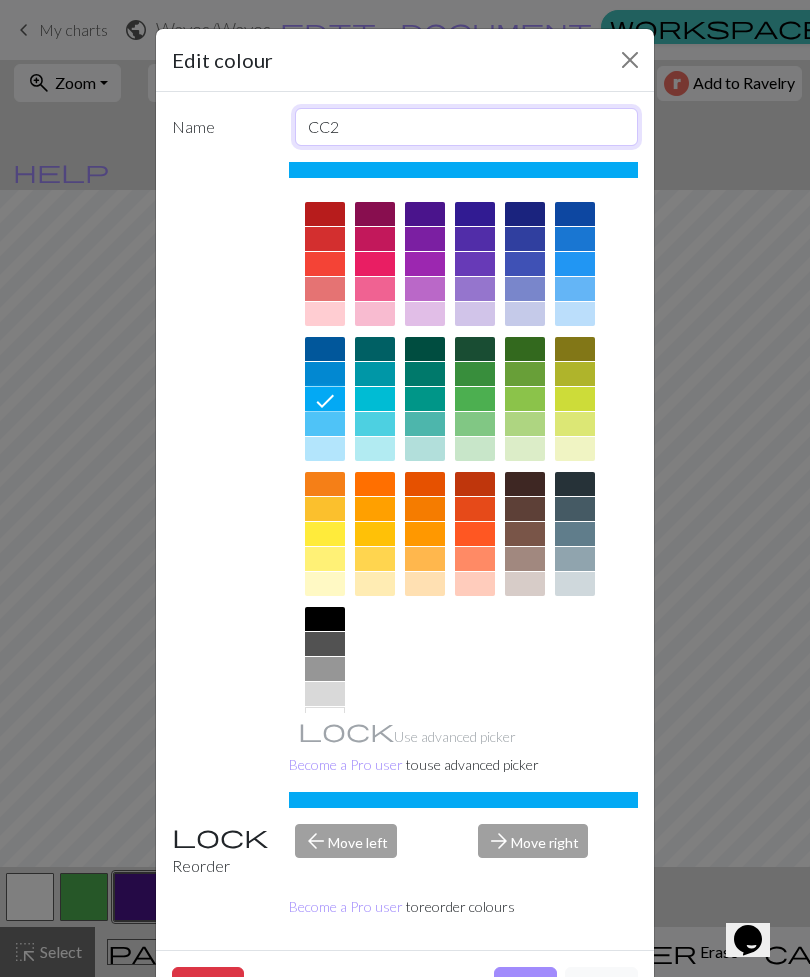 click on "CC2" at bounding box center [467, 127] 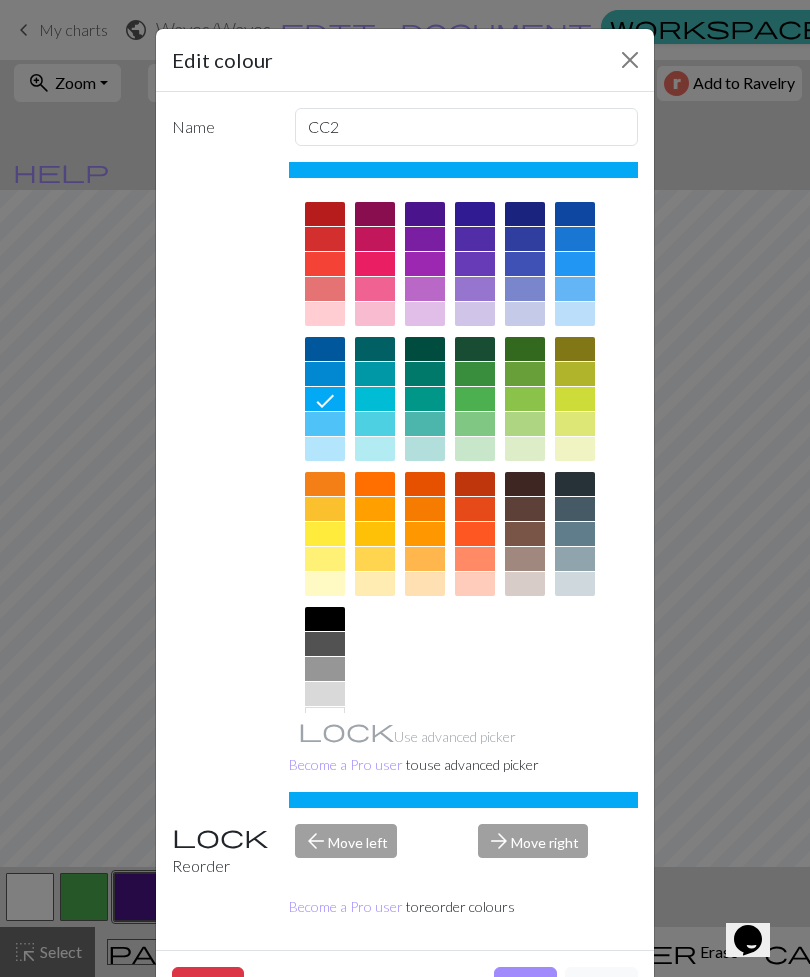 click at bounding box center (630, 60) 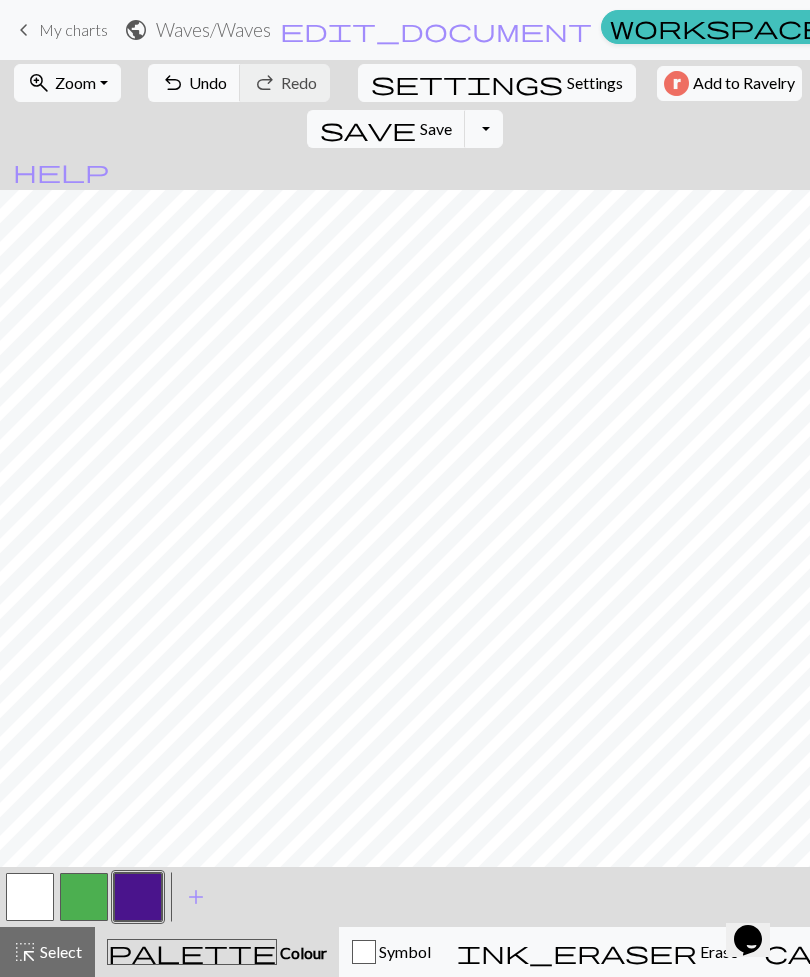 click on "add" at bounding box center [196, 897] 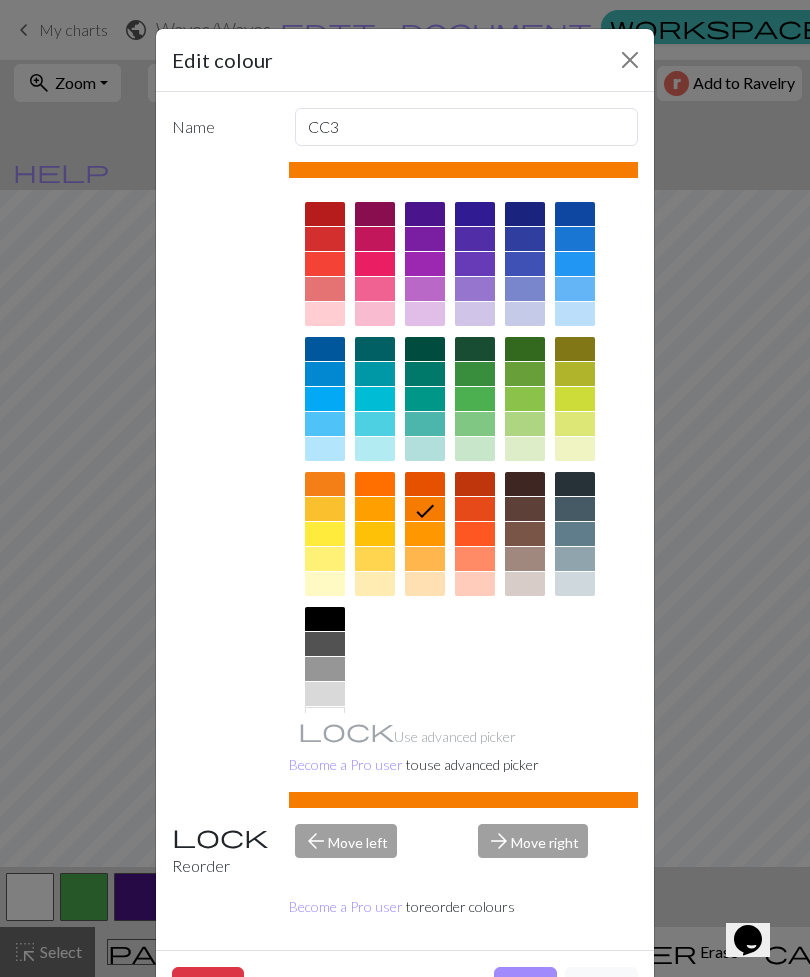 click at bounding box center [325, 399] 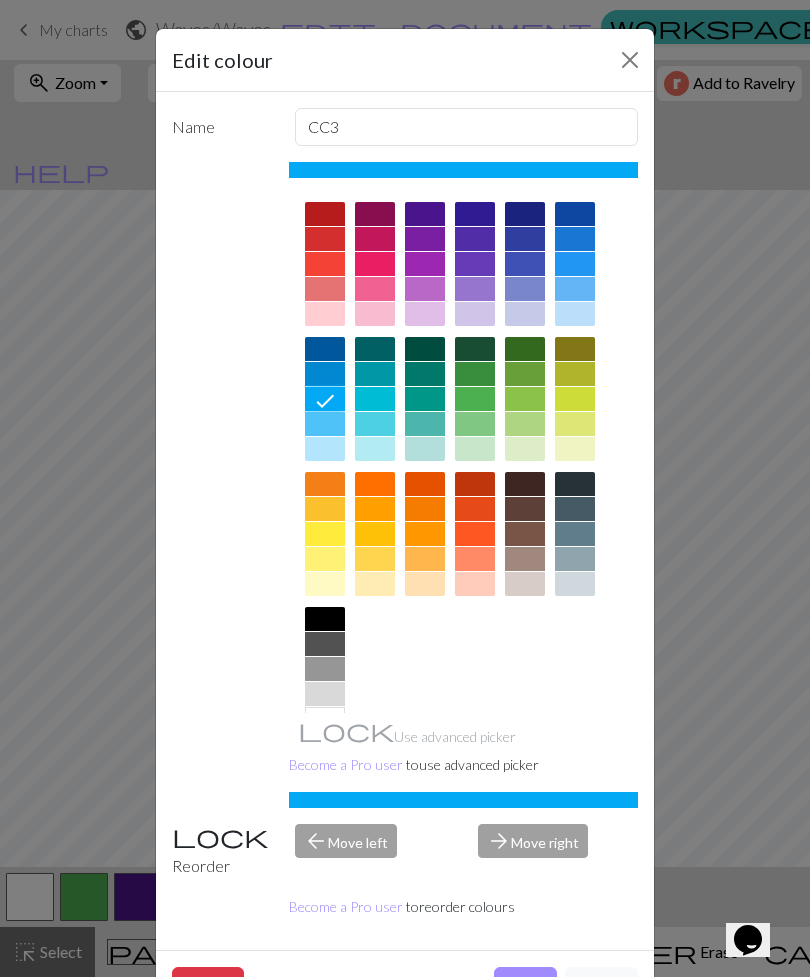 click at bounding box center [630, 60] 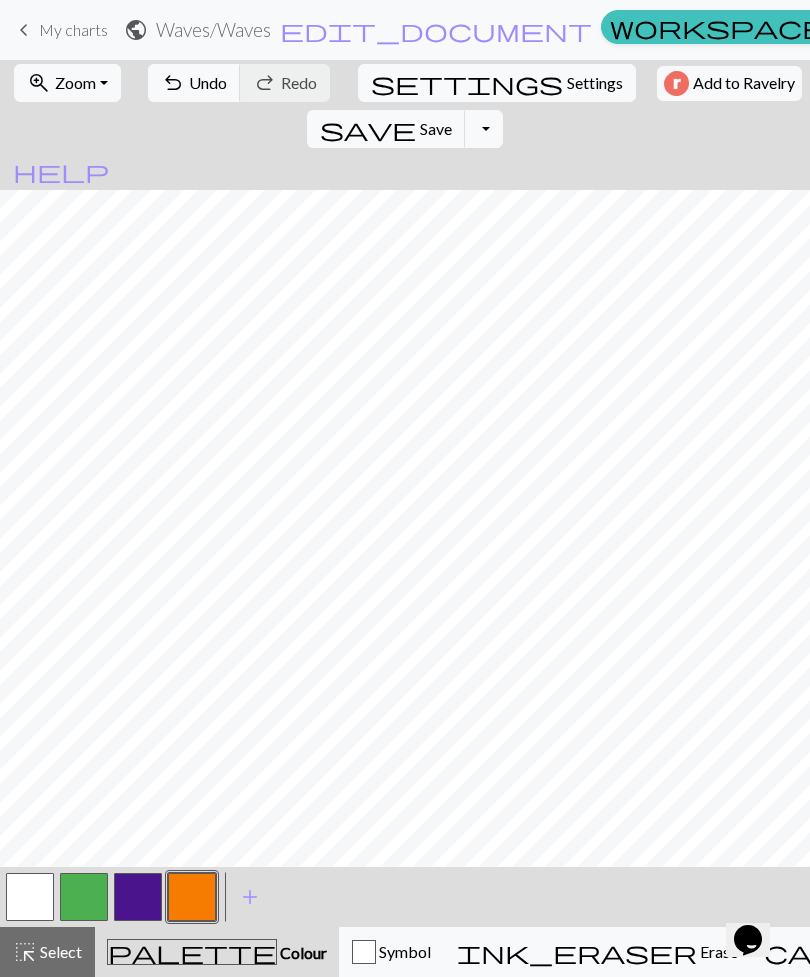click at bounding box center (192, 897) 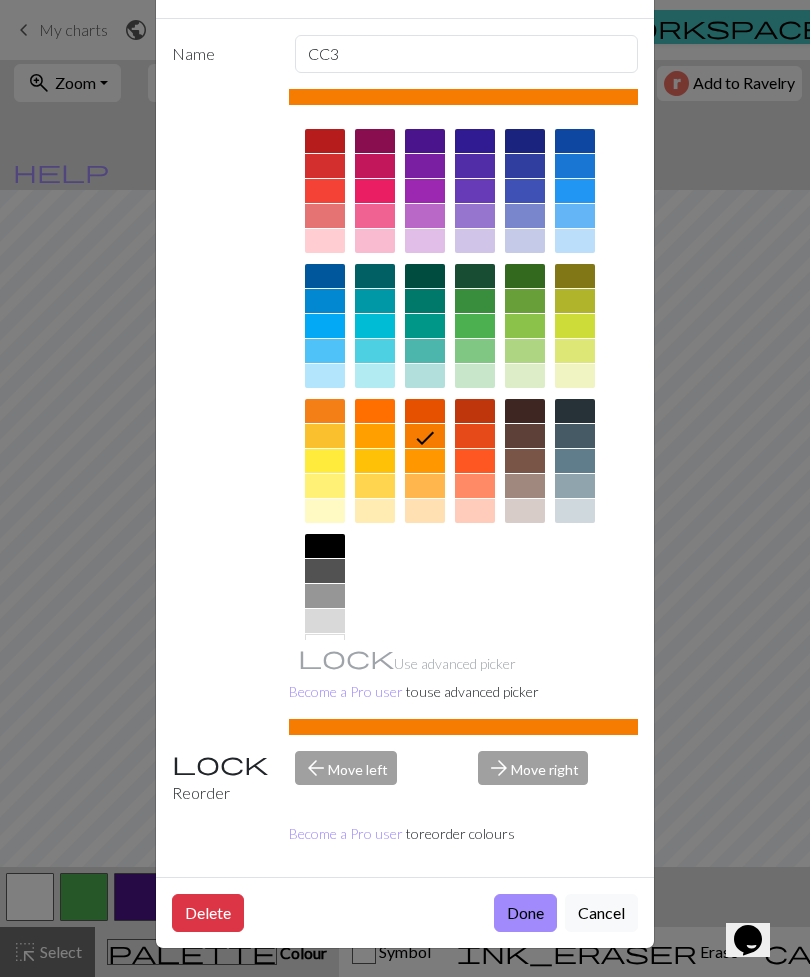 scroll, scrollTop: 94, scrollLeft: 0, axis: vertical 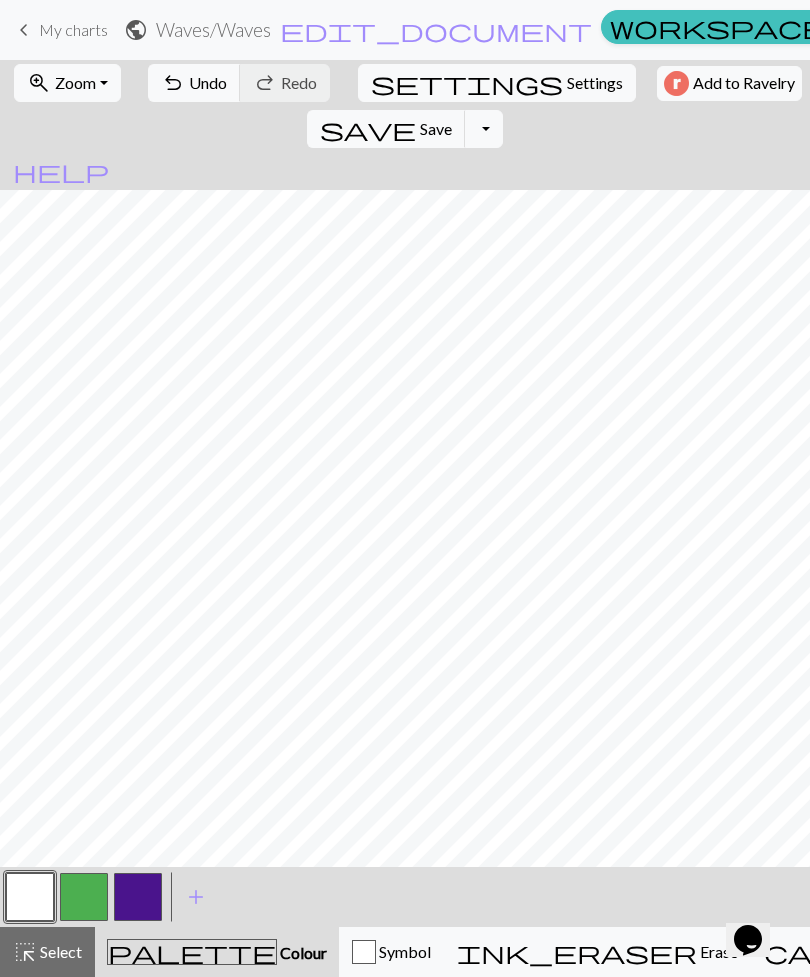 click at bounding box center (138, 897) 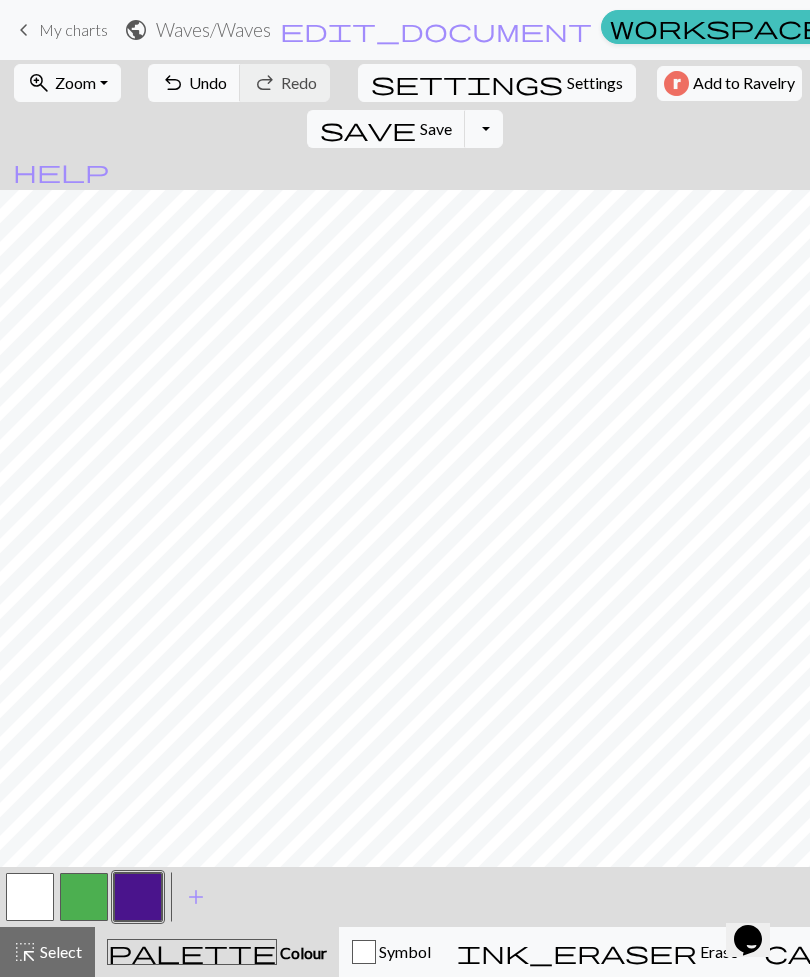 click on "add" at bounding box center (196, 897) 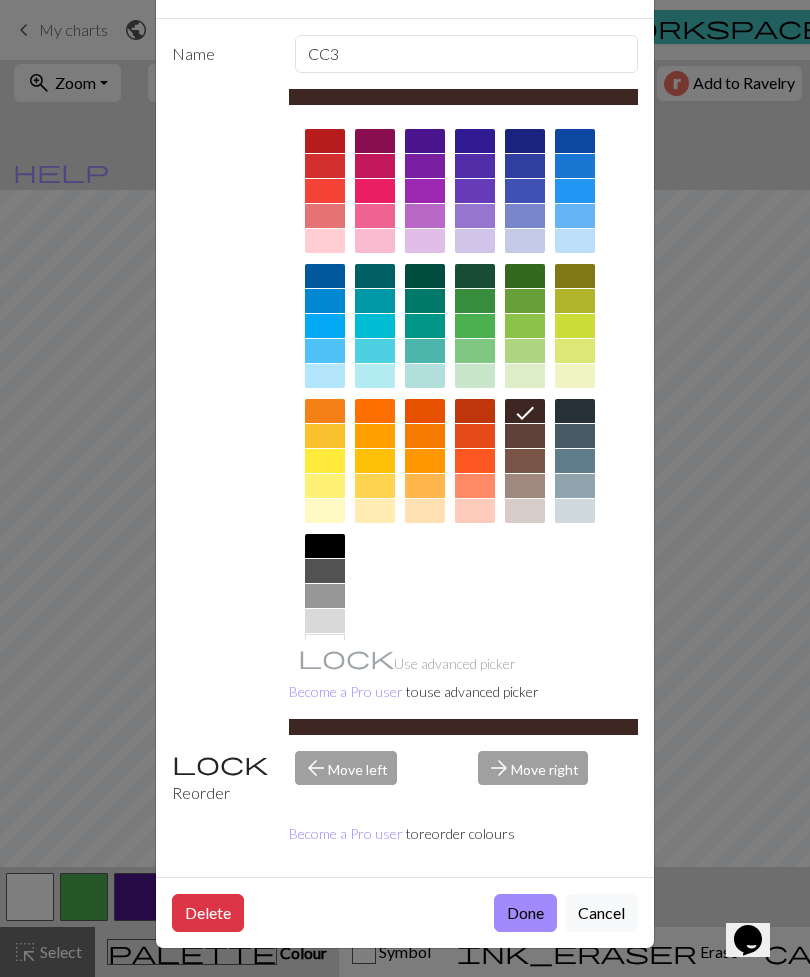 scroll, scrollTop: 94, scrollLeft: 0, axis: vertical 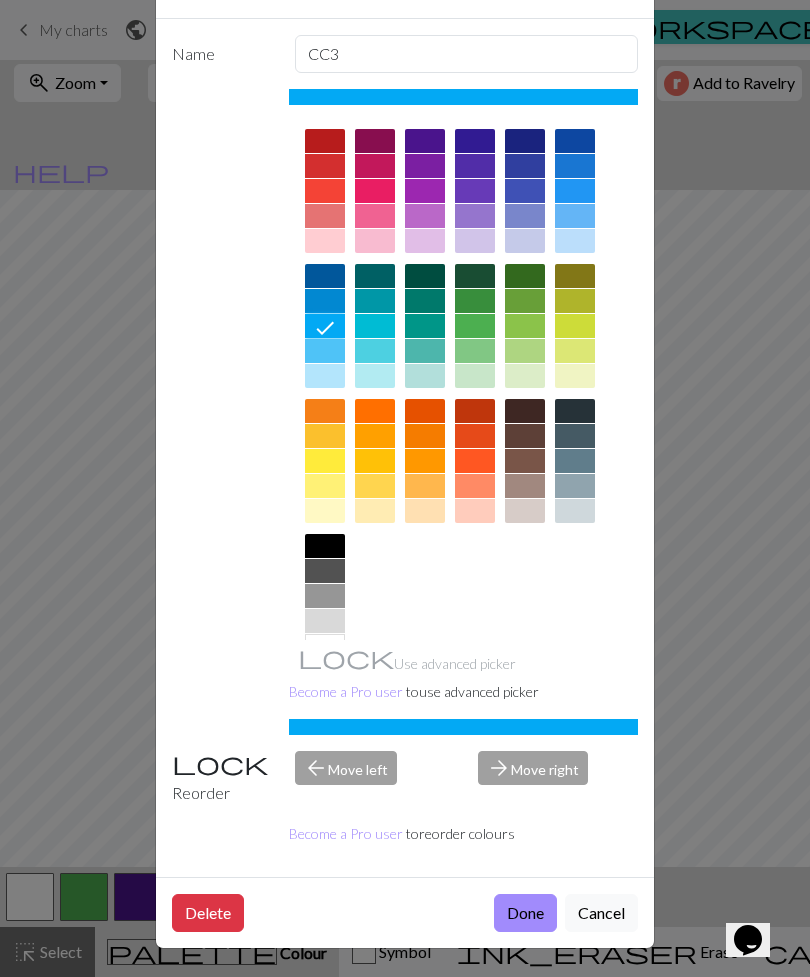 click on "Done" at bounding box center [525, 913] 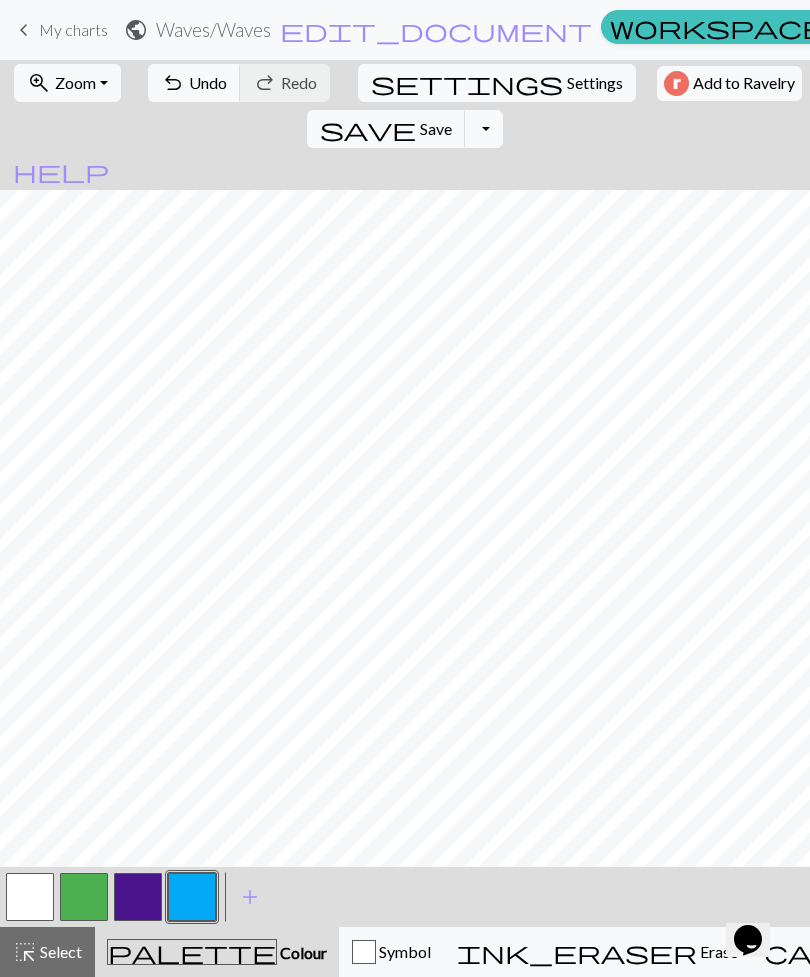 click on "add" at bounding box center (250, 897) 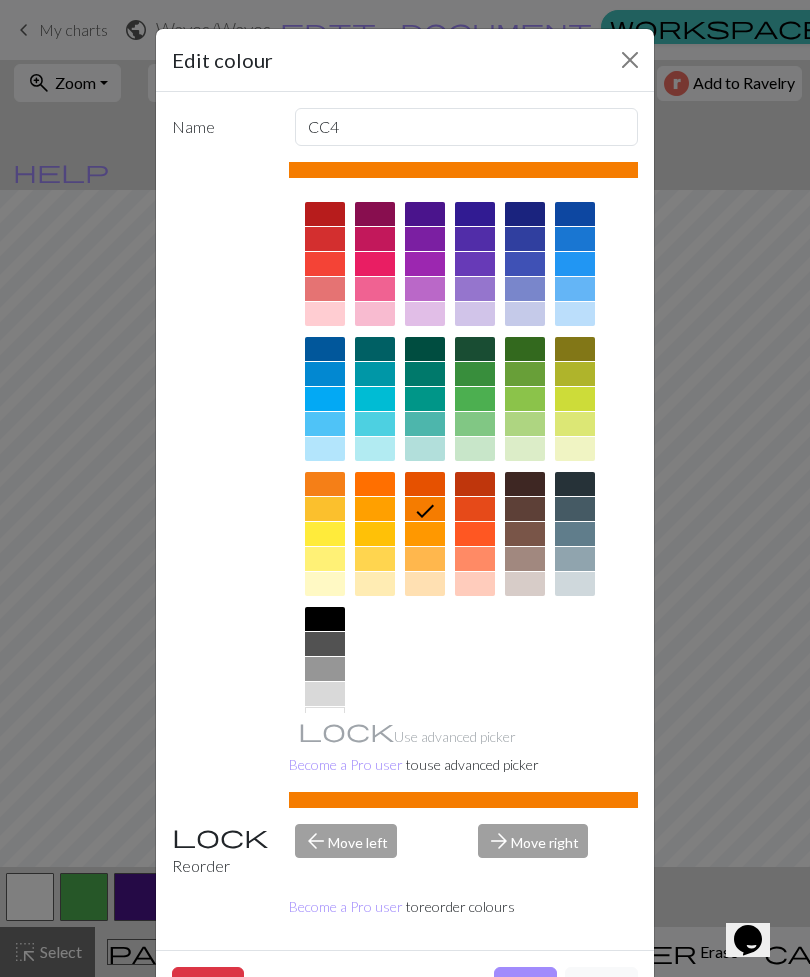 click at bounding box center (325, 694) 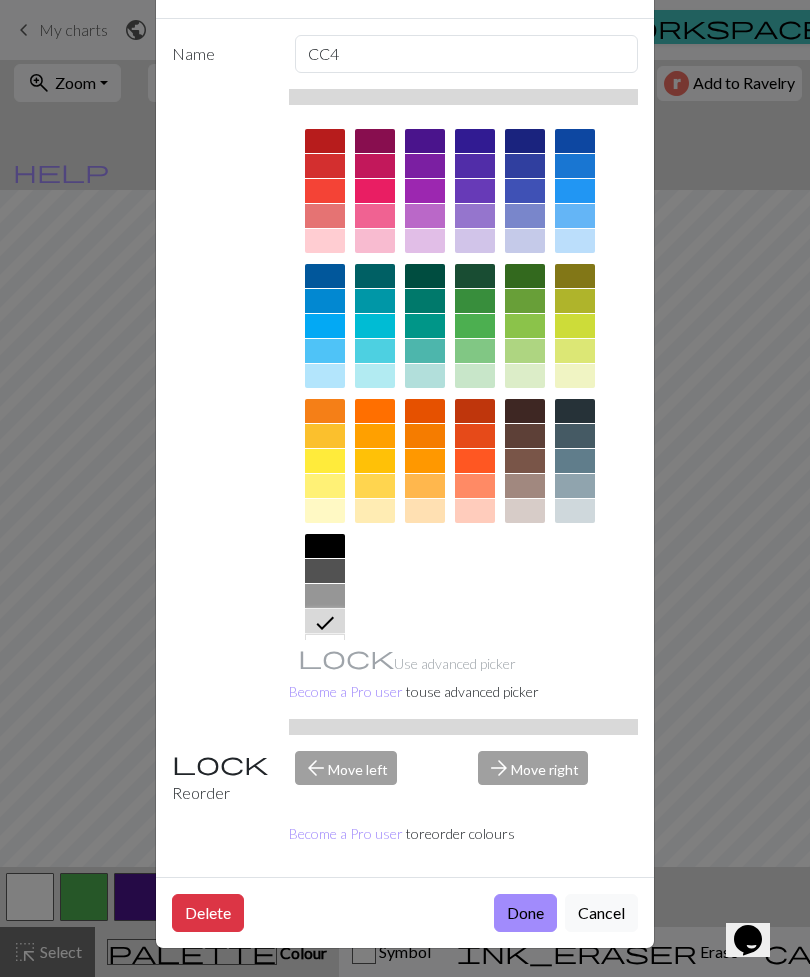 scroll, scrollTop: 94, scrollLeft: 0, axis: vertical 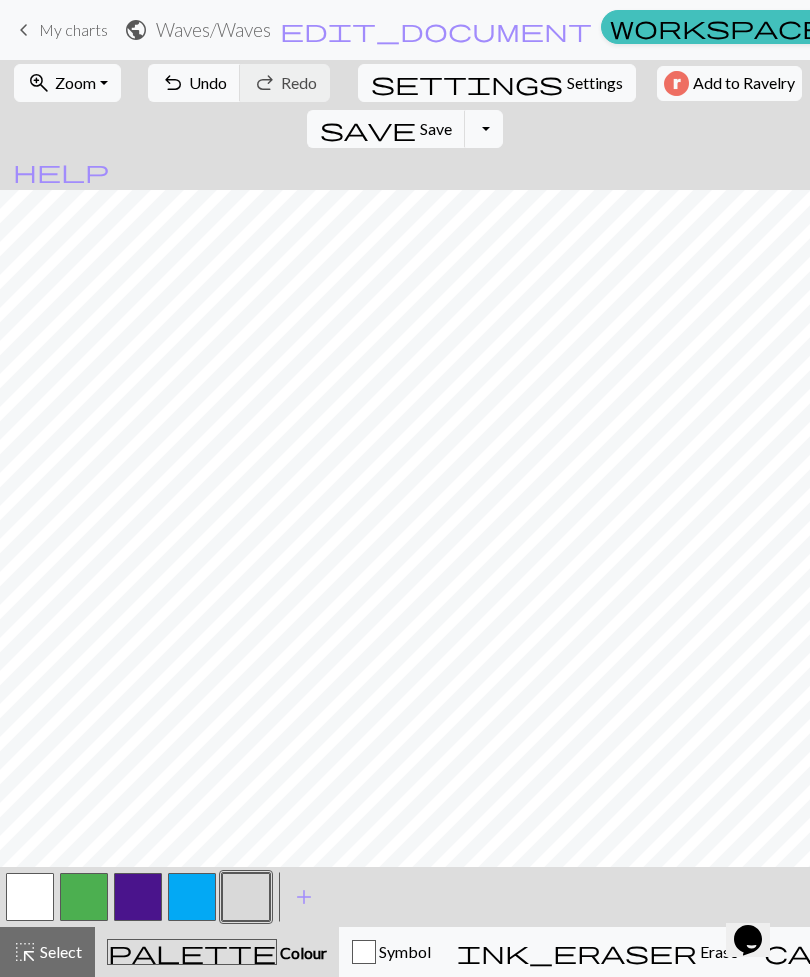 click at bounding box center (192, 897) 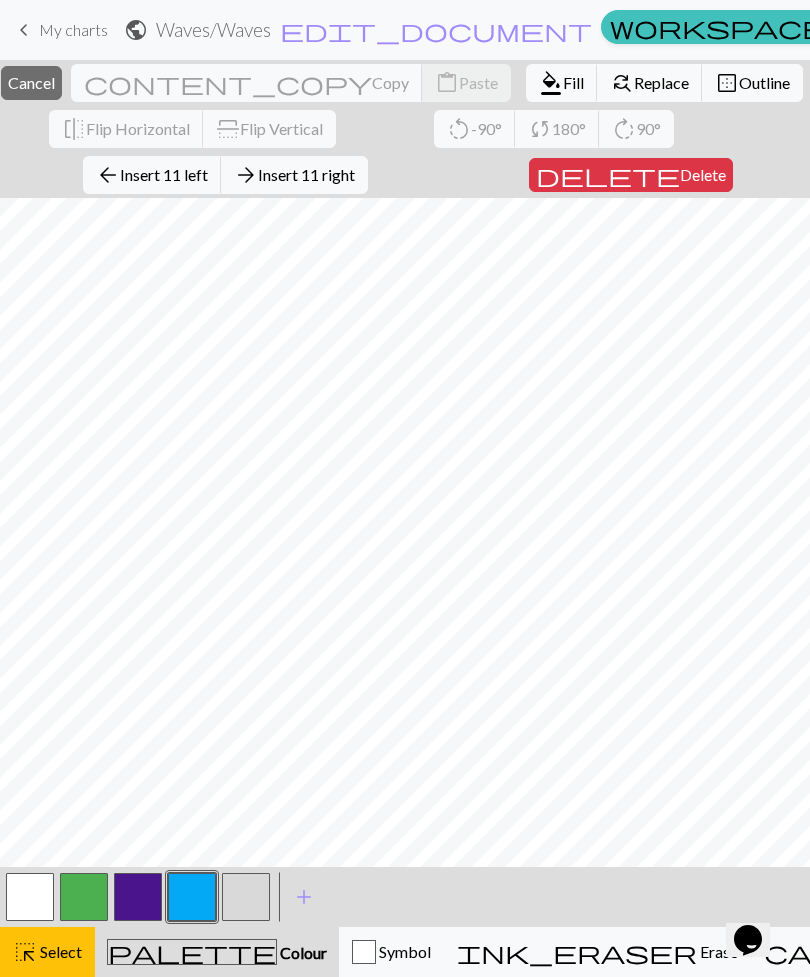 click on "Select" at bounding box center (59, 951) 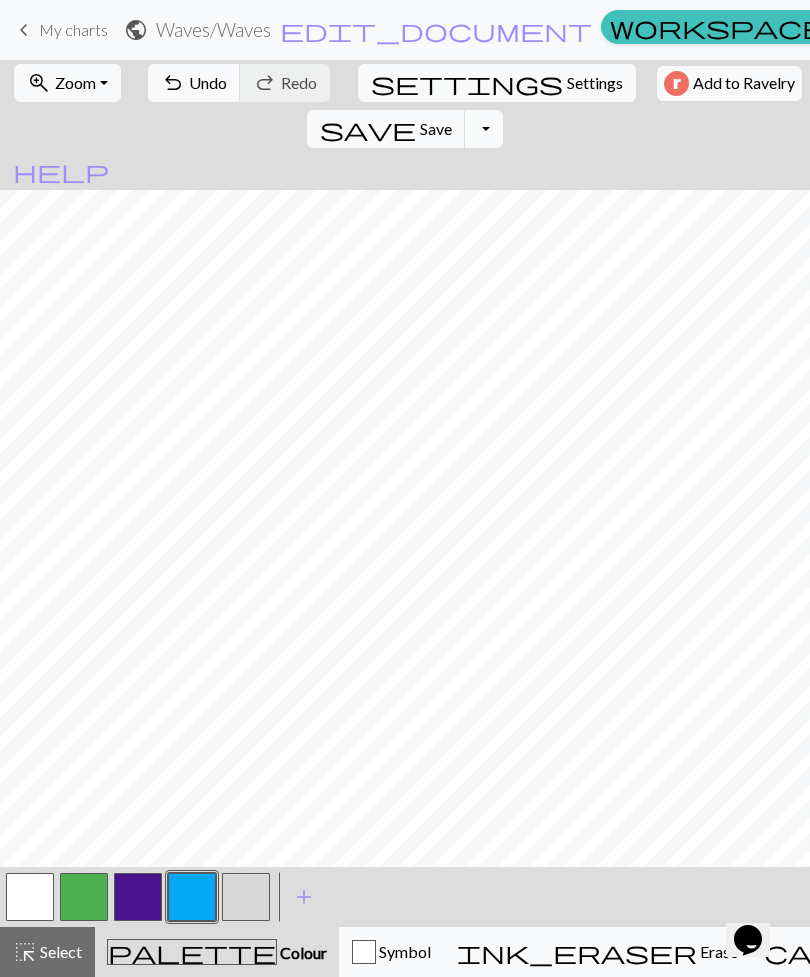click on "Undo" at bounding box center (208, 82) 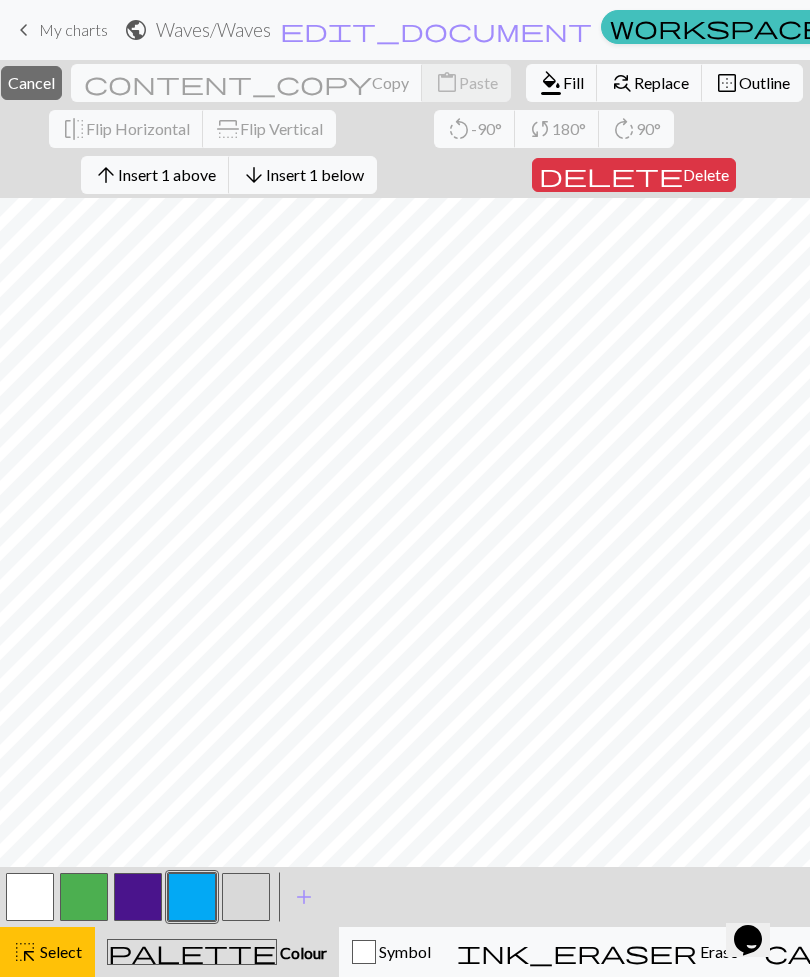 click on "highlight_alt" at bounding box center [25, 952] 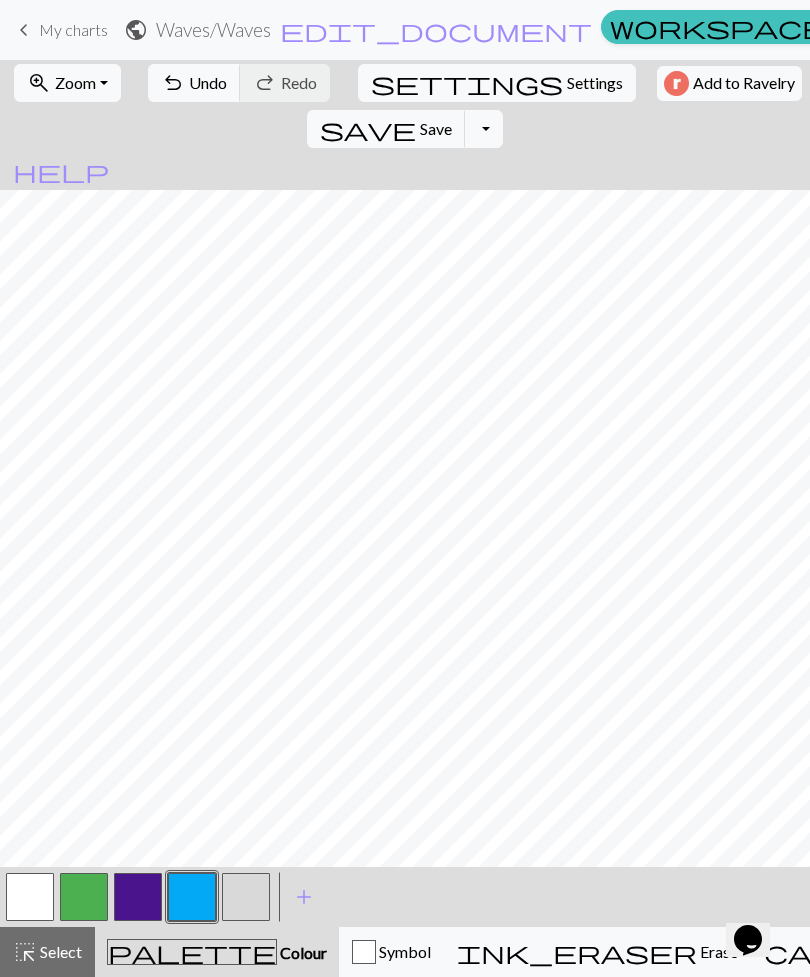 click at bounding box center [246, 897] 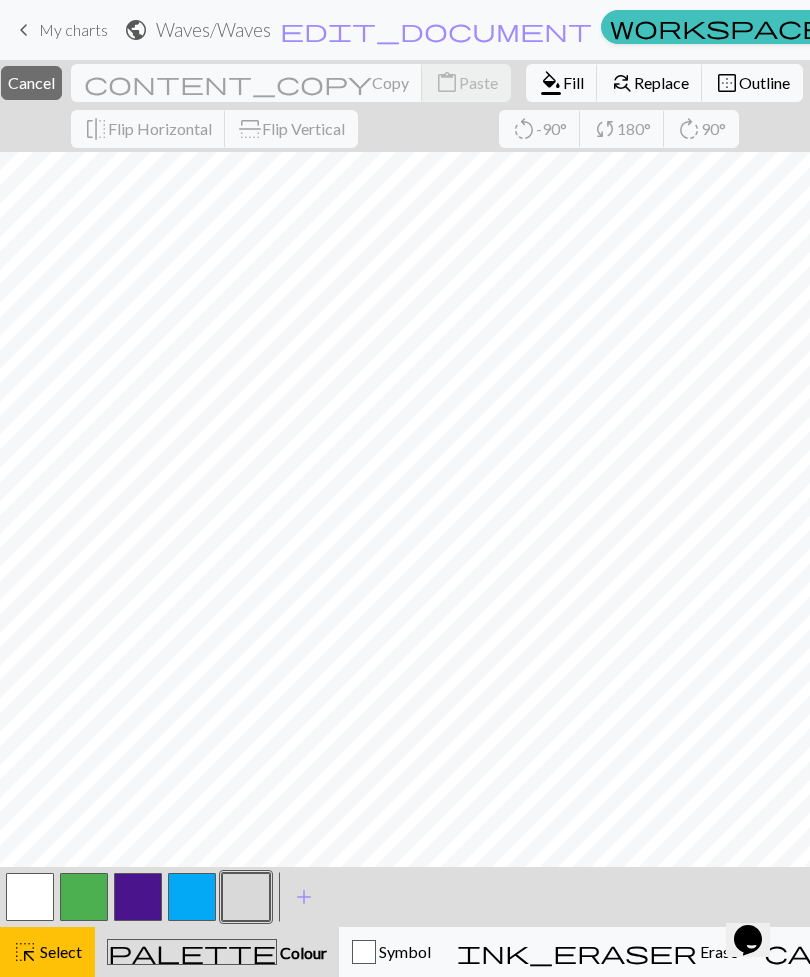 click on "Select" at bounding box center [59, 951] 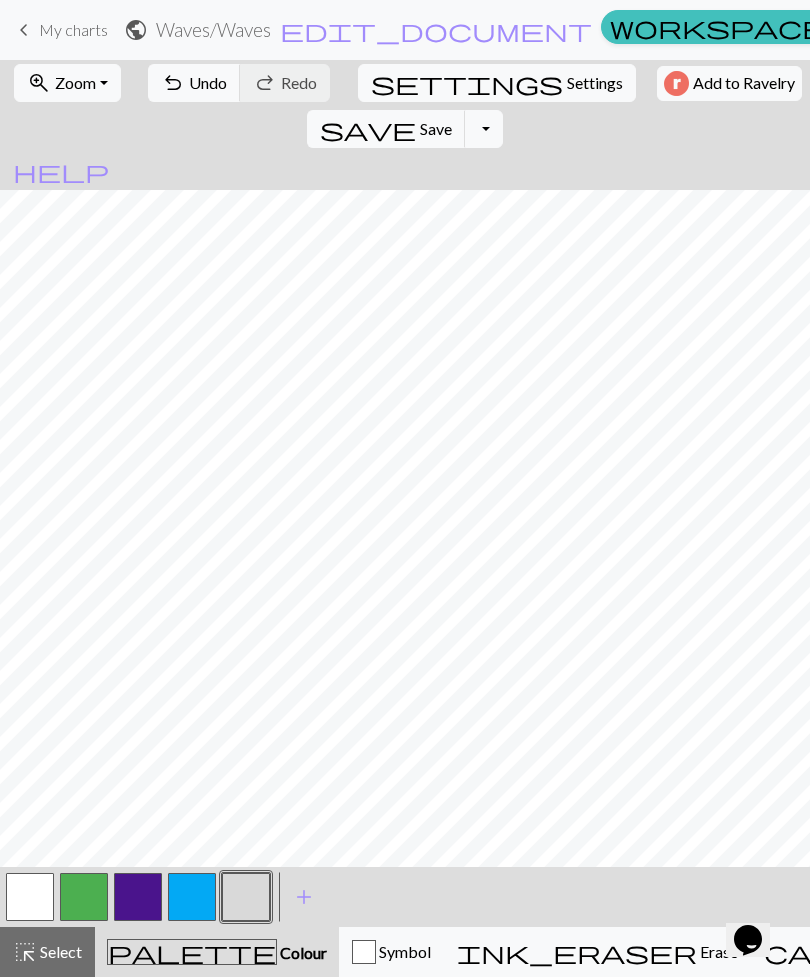 click at bounding box center [30, 897] 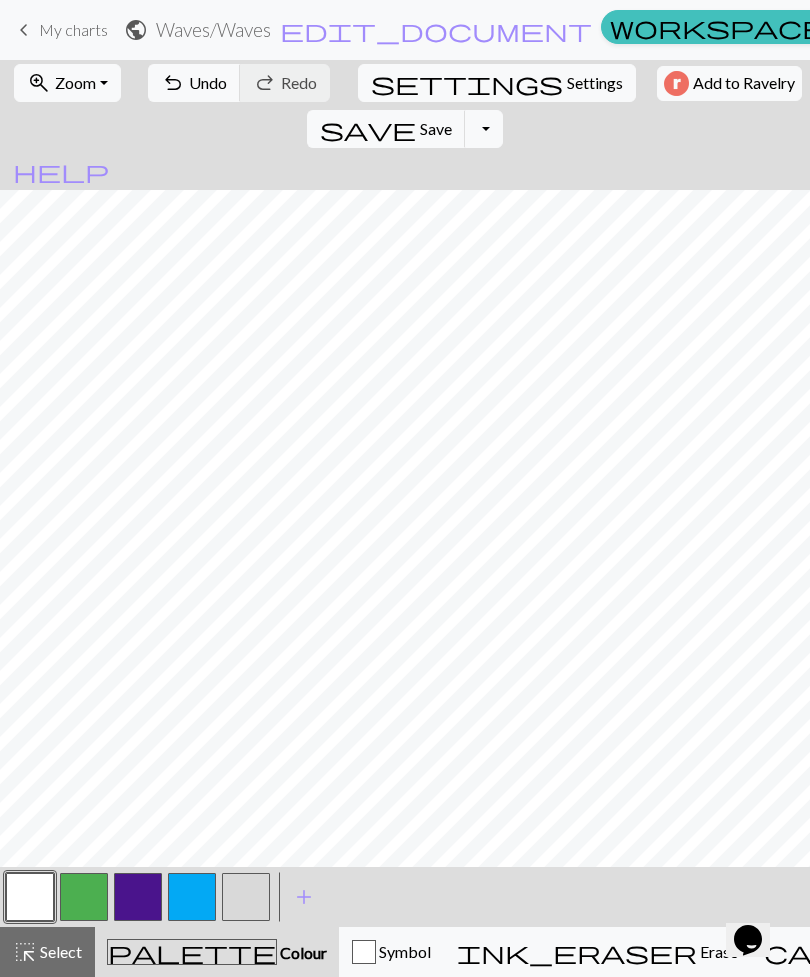 click at bounding box center [246, 897] 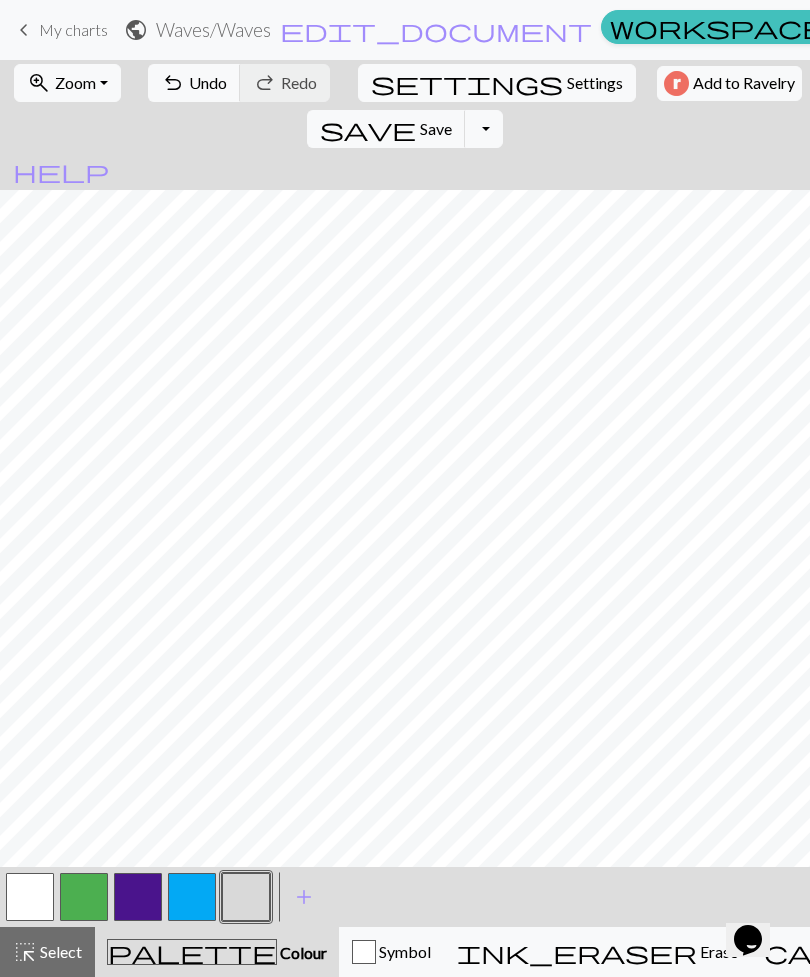 click at bounding box center (30, 897) 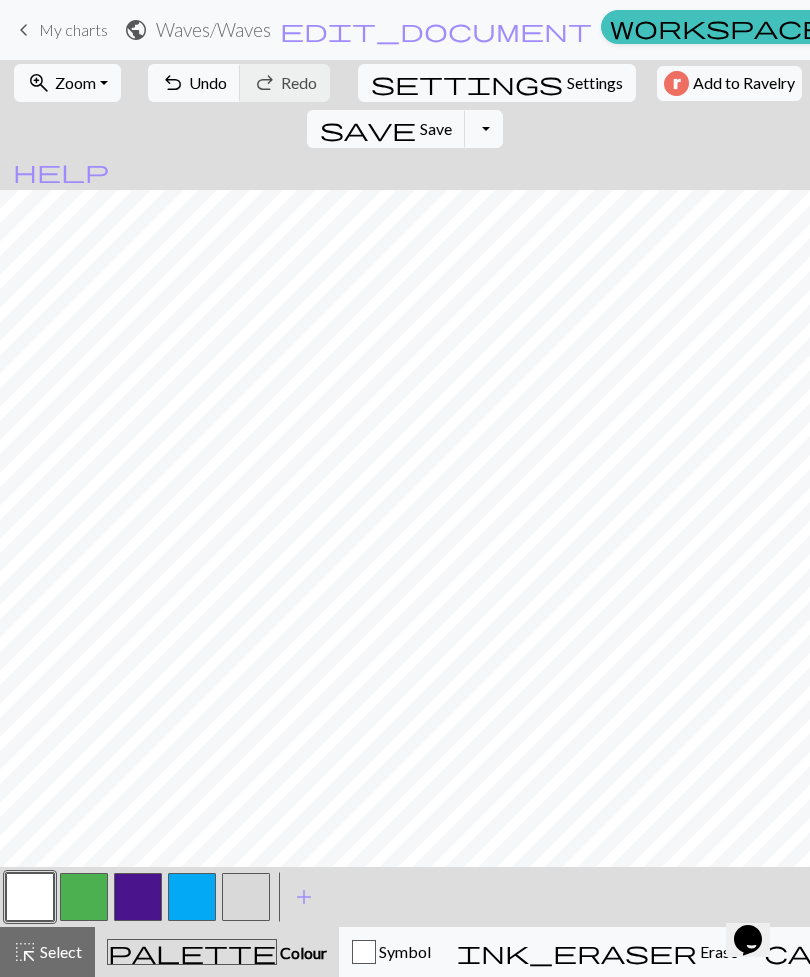 click at bounding box center [246, 897] 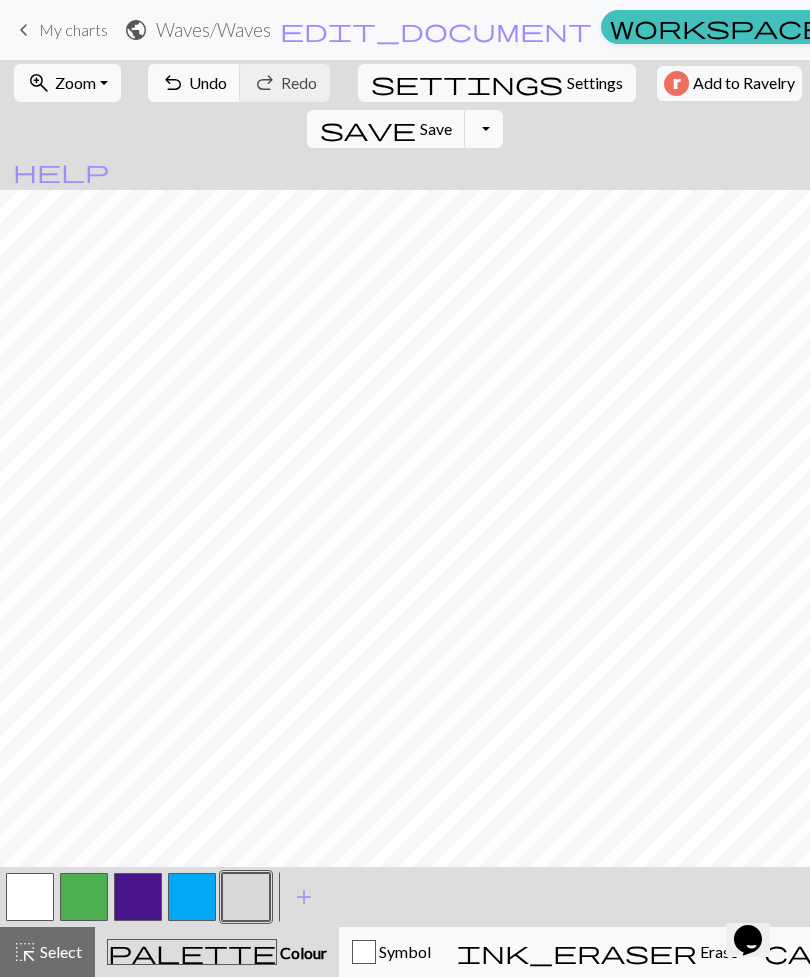 click at bounding box center (30, 897) 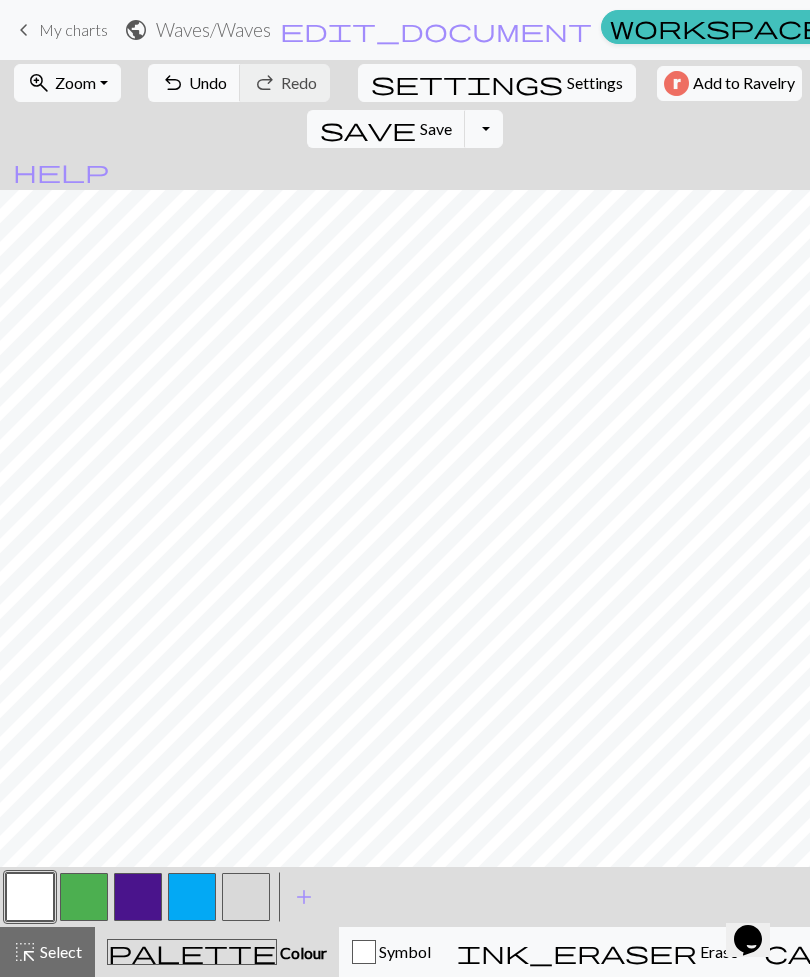 click at bounding box center [246, 897] 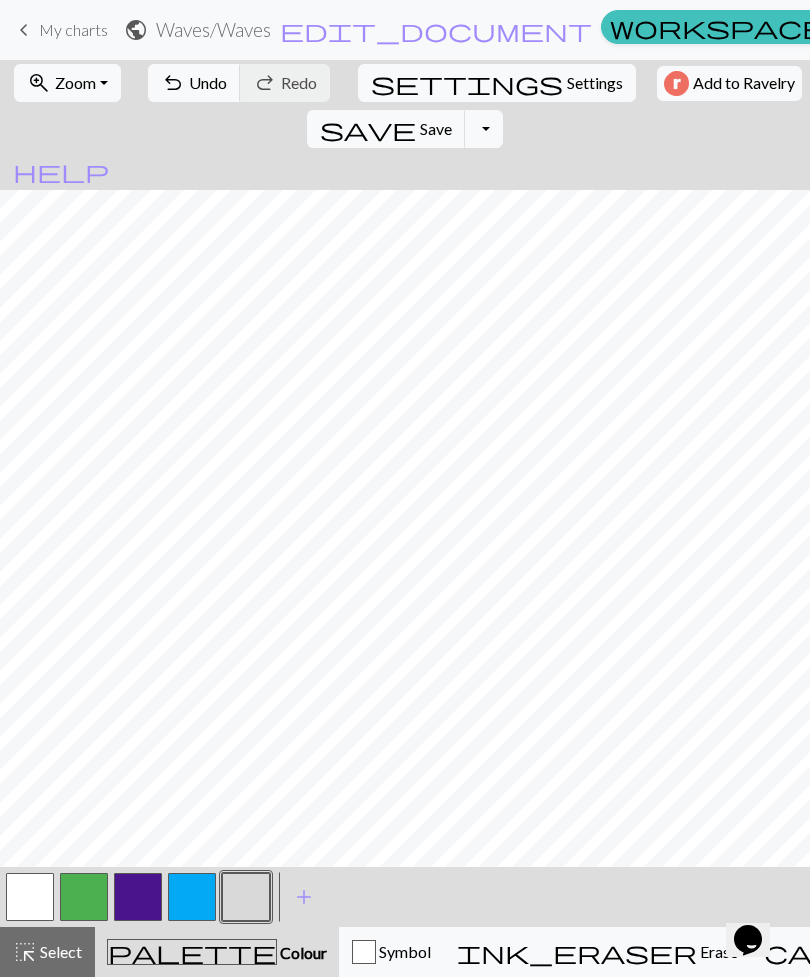click at bounding box center [30, 897] 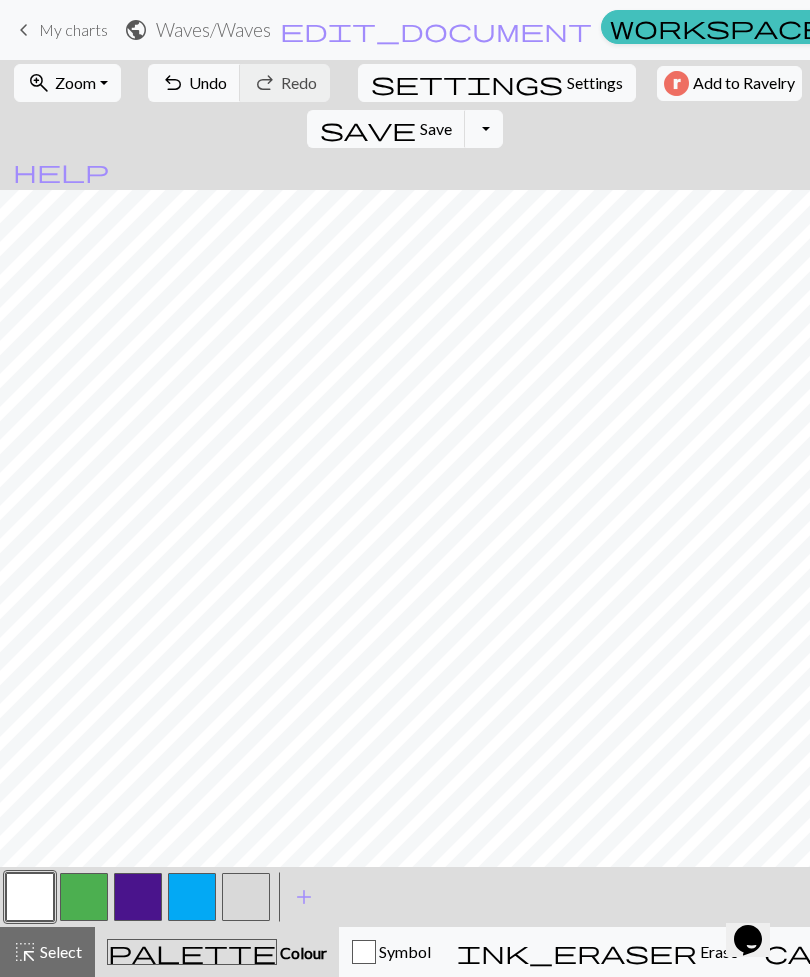 click at bounding box center [246, 897] 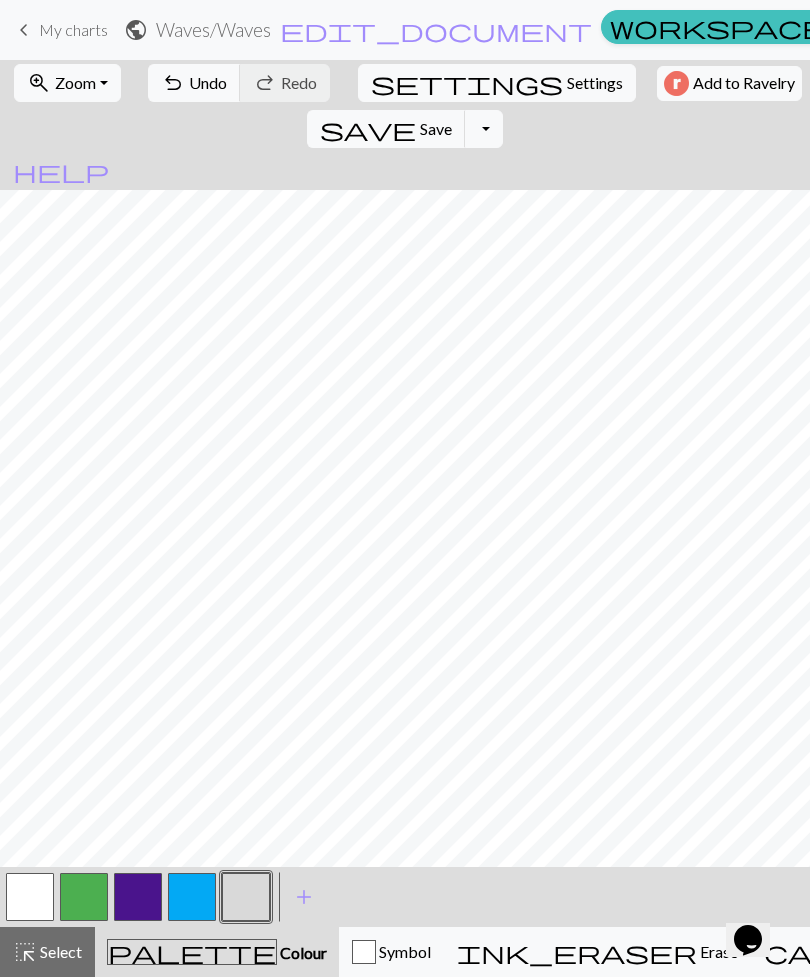 click on "add" at bounding box center (304, 897) 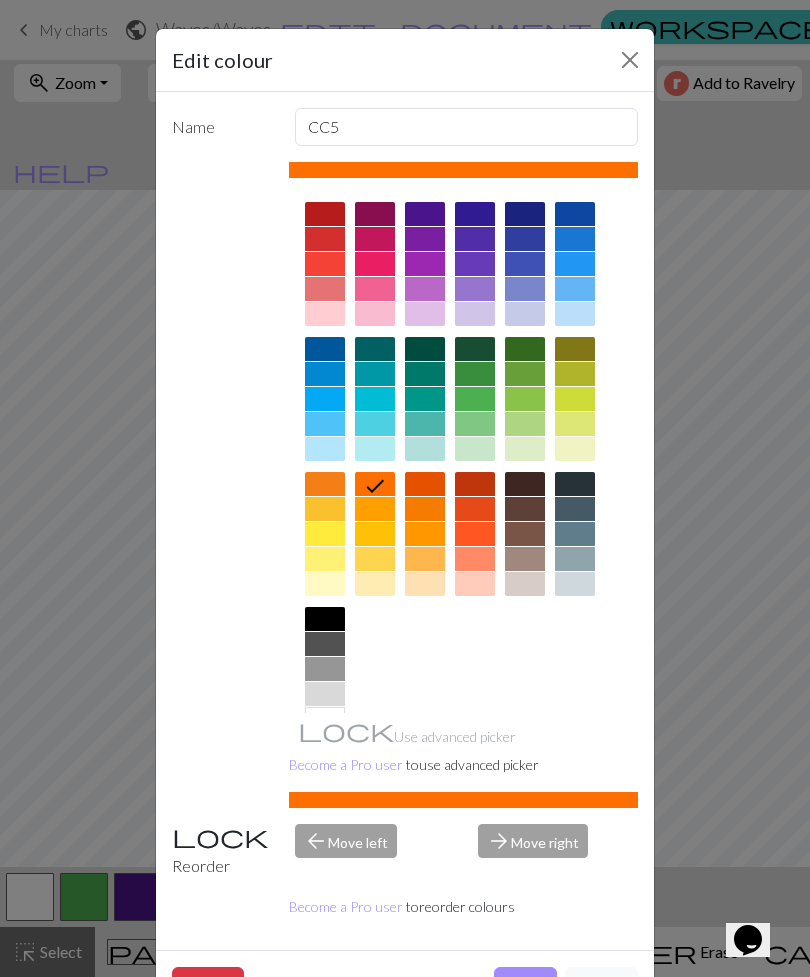 click at bounding box center [325, 449] 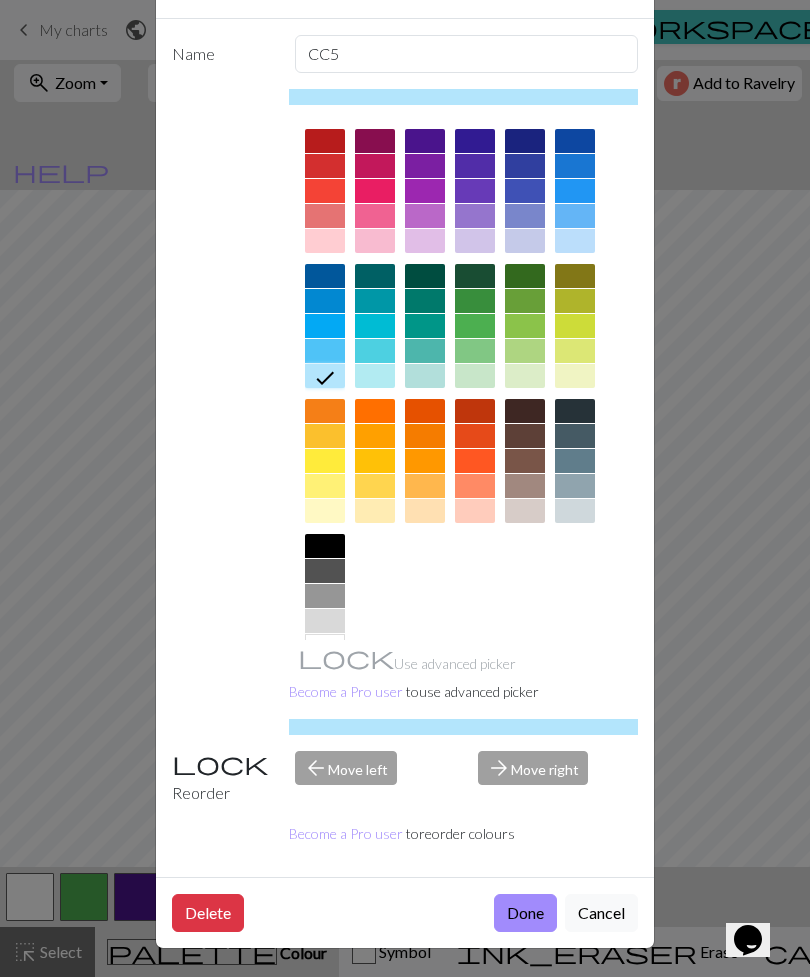 scroll, scrollTop: 94, scrollLeft: 0, axis: vertical 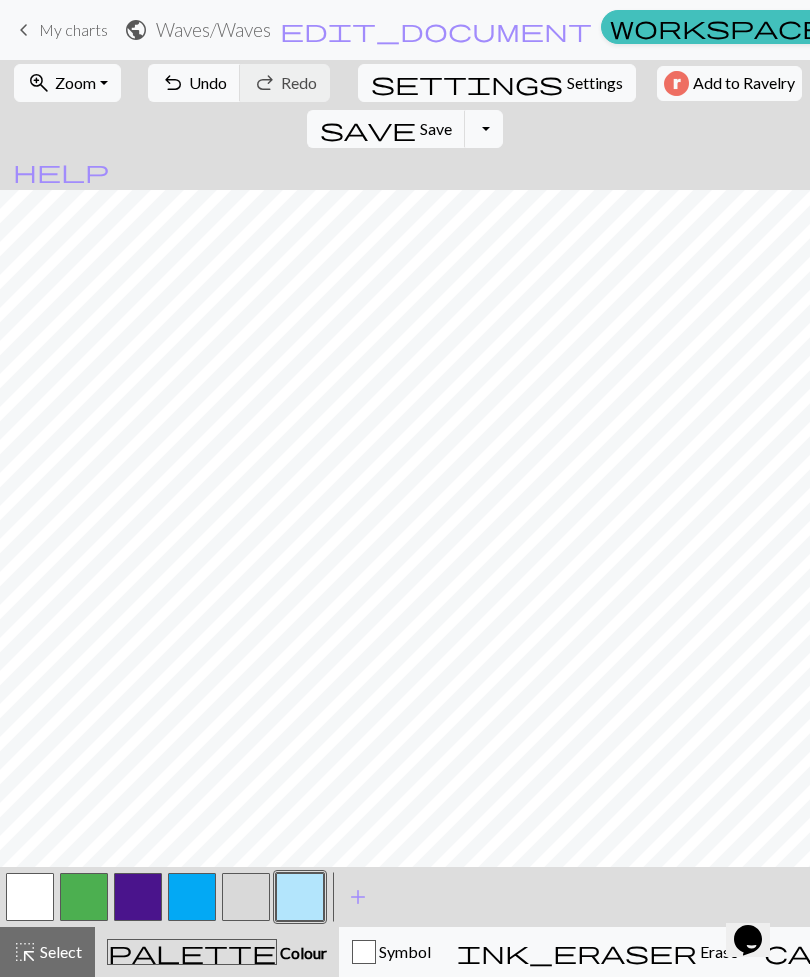 click on "undo Undo Undo" at bounding box center [194, 83] 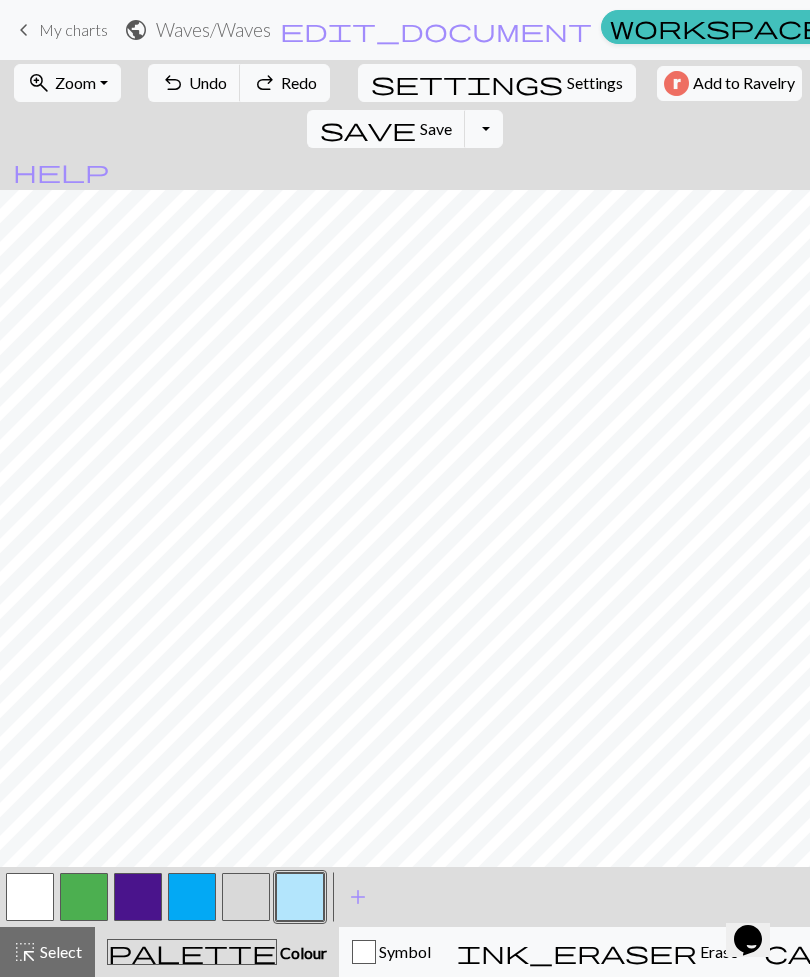 click on "Undo" at bounding box center (208, 82) 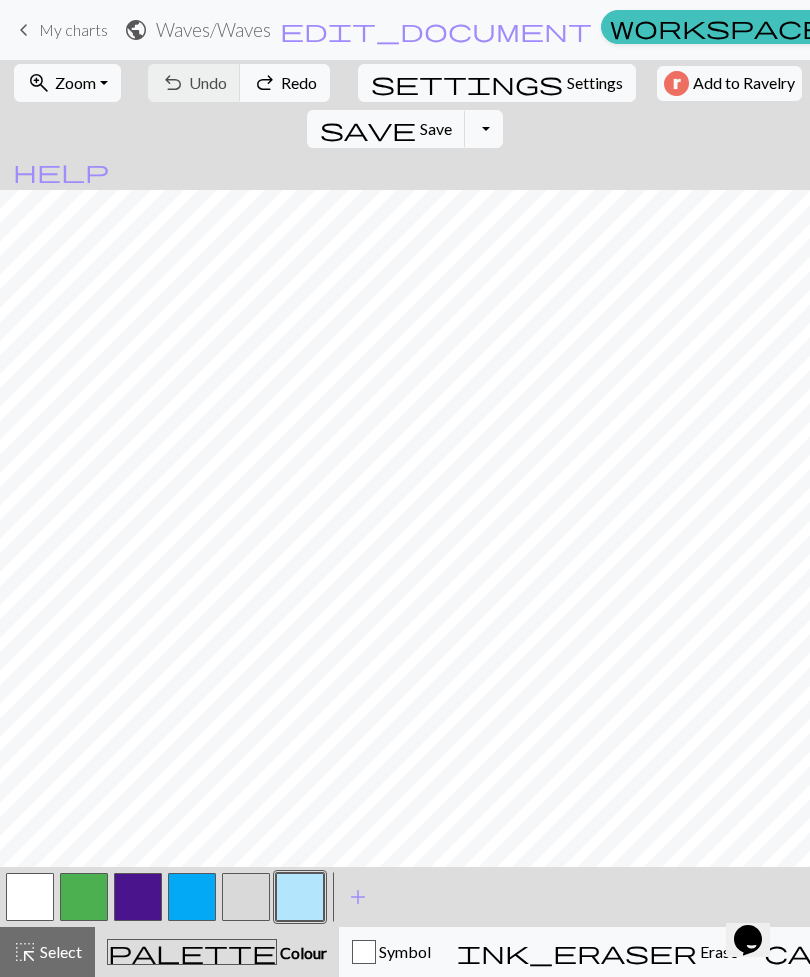 click on "undo Undo Undo redo Redo Redo" at bounding box center (239, 83) 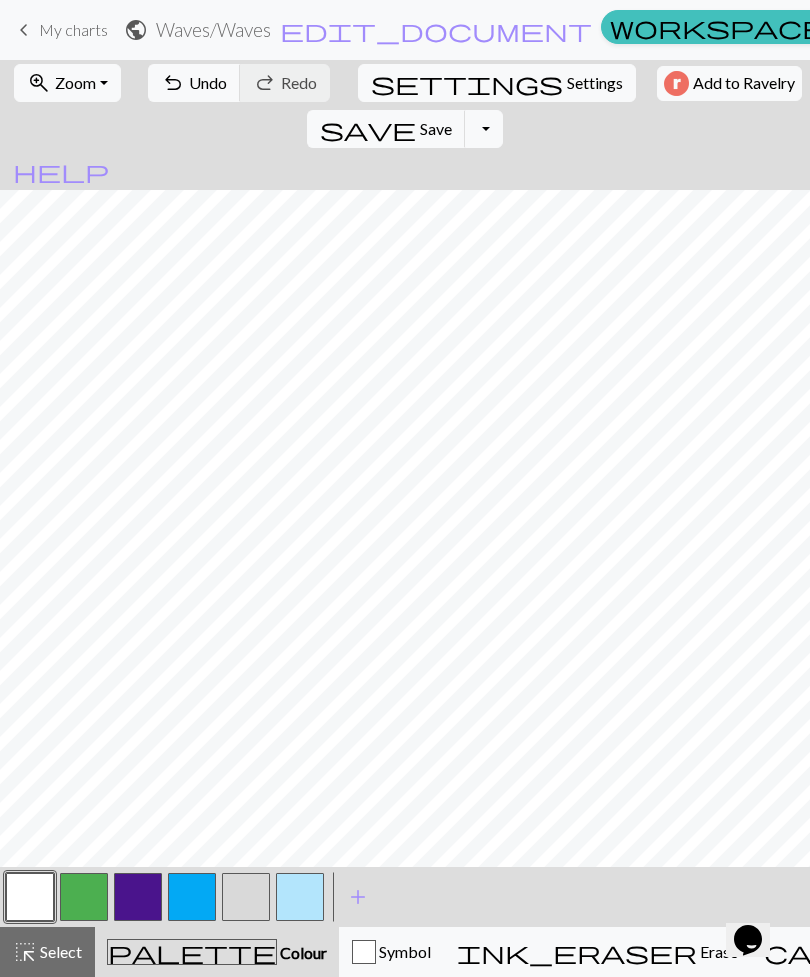 click at bounding box center (246, 897) 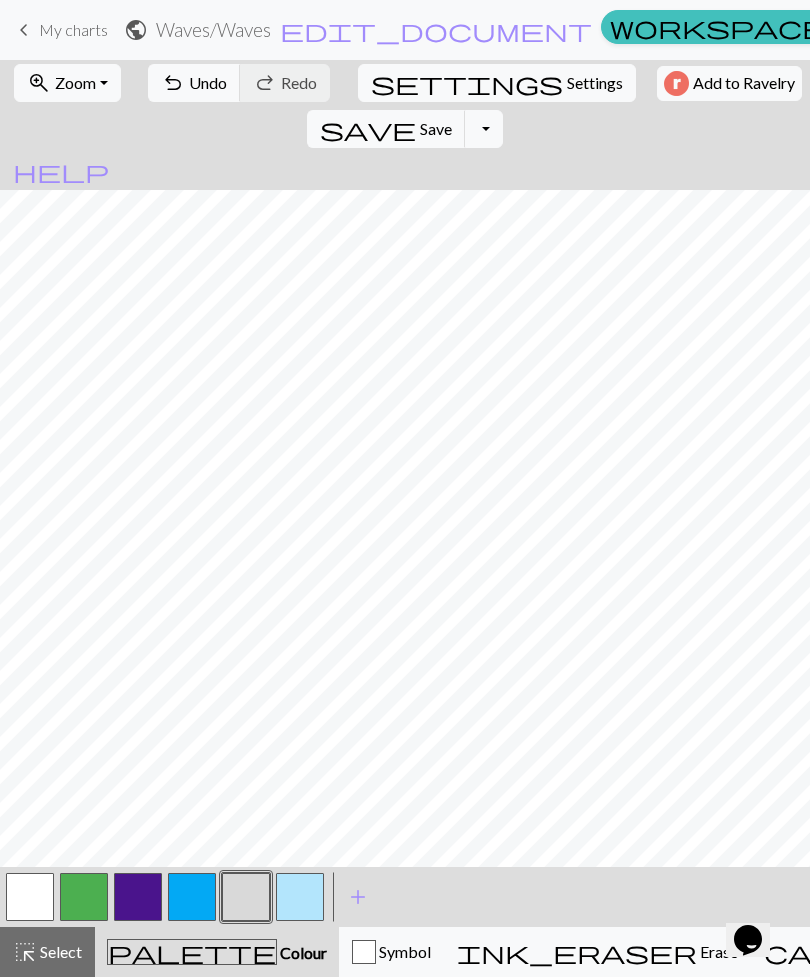 click at bounding box center (192, 897) 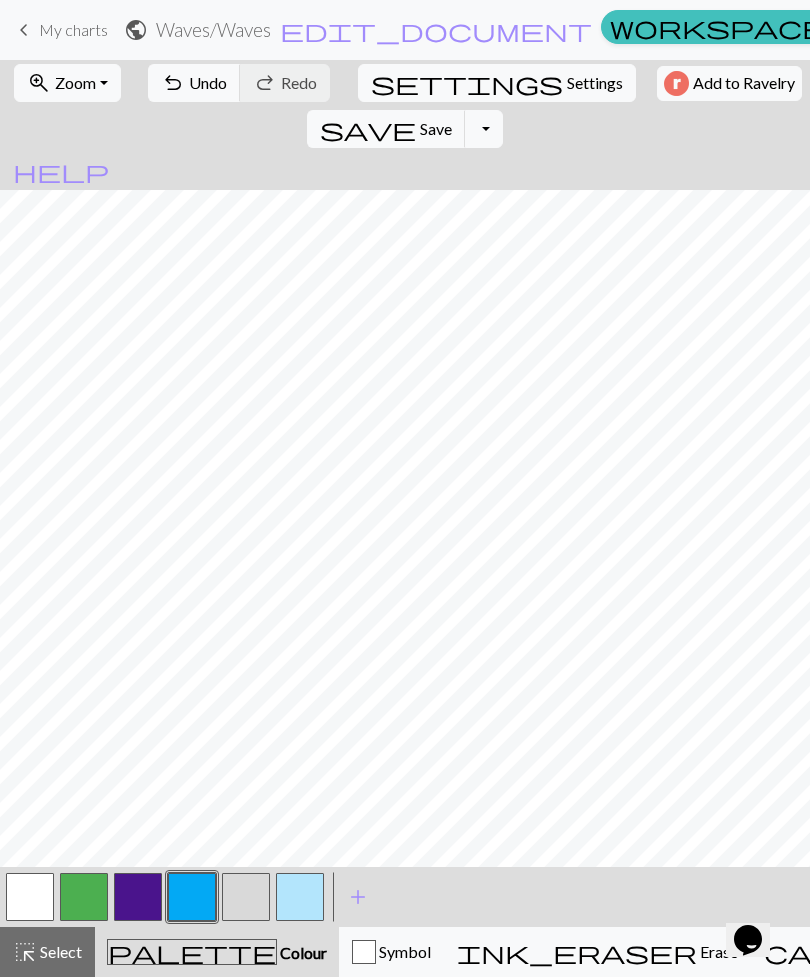 click on "Add to Ravelry" at bounding box center [744, 83] 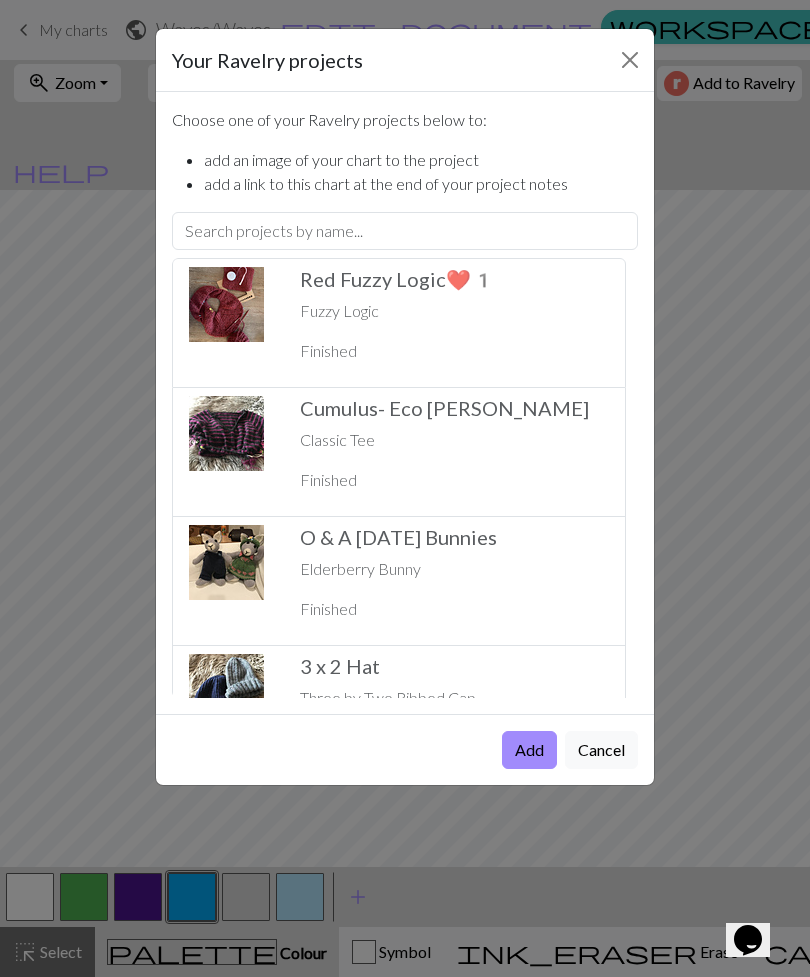 click on "3 x 2 Hat ️ Three by Two Ribbed Cap Finished" at bounding box center [454, 710] 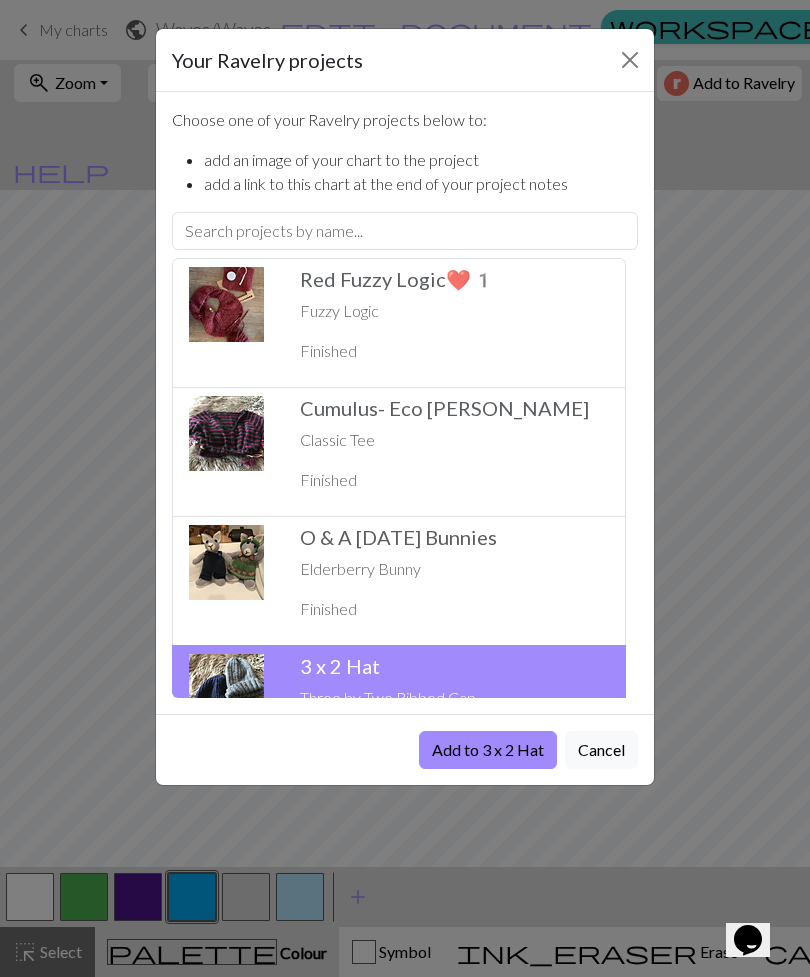click on "Add to 3 x 2 Hat" at bounding box center [488, 750] 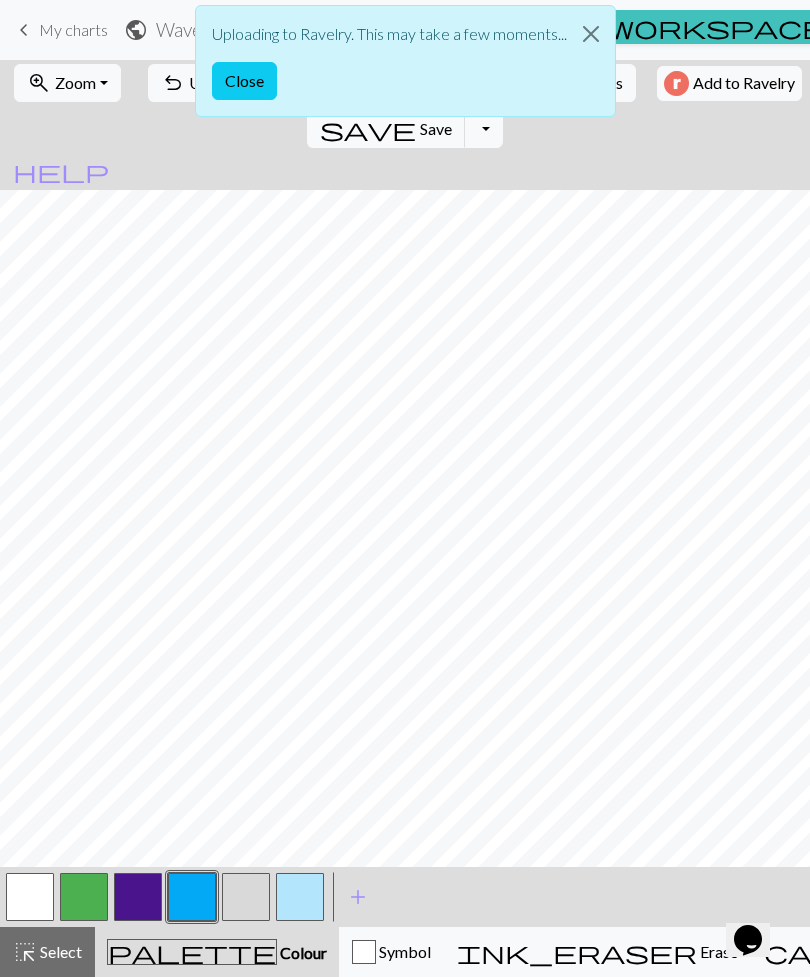 click on "Close" at bounding box center [244, 81] 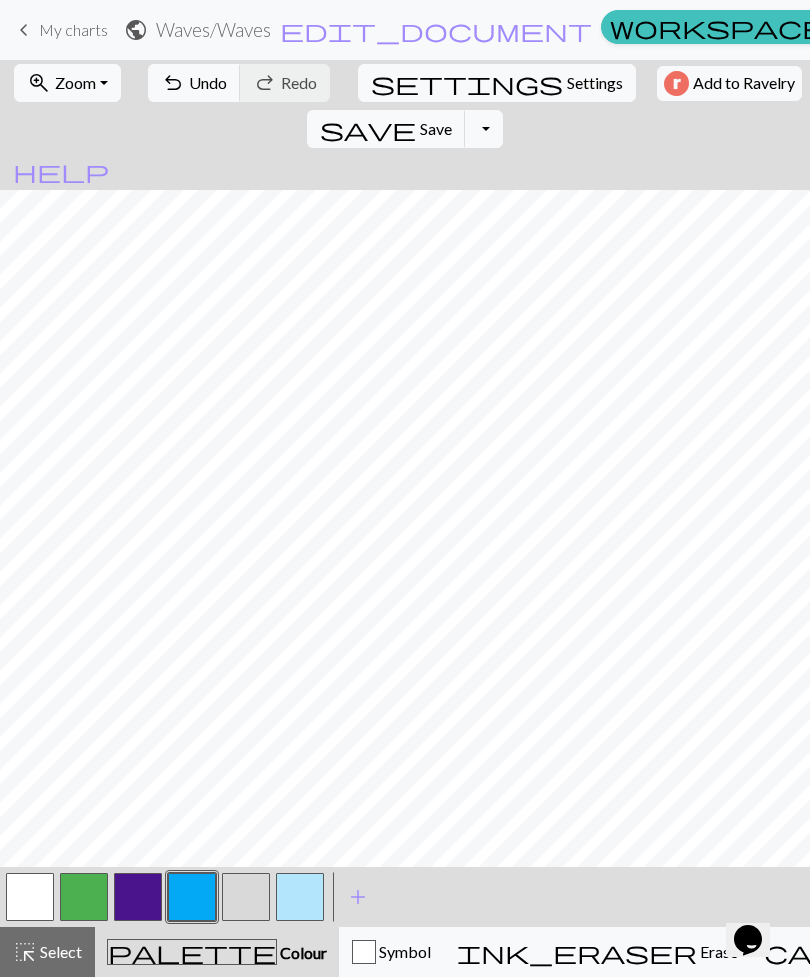 click on "Save" at bounding box center (436, 128) 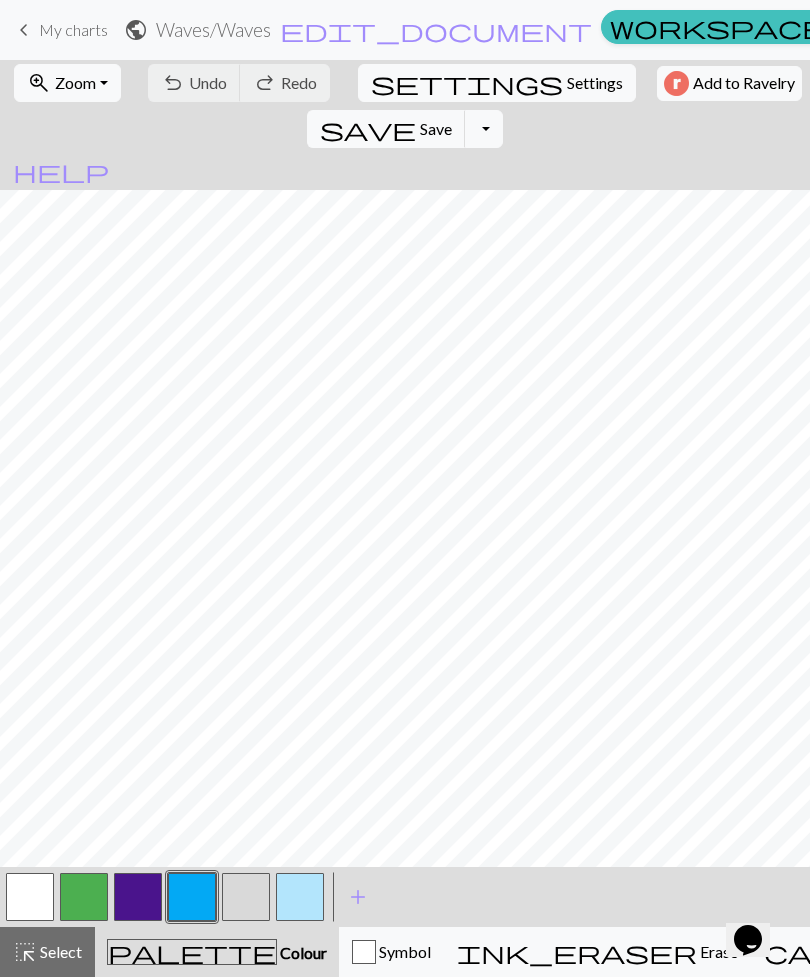 click on "Toggle Dropdown" at bounding box center [484, 129] 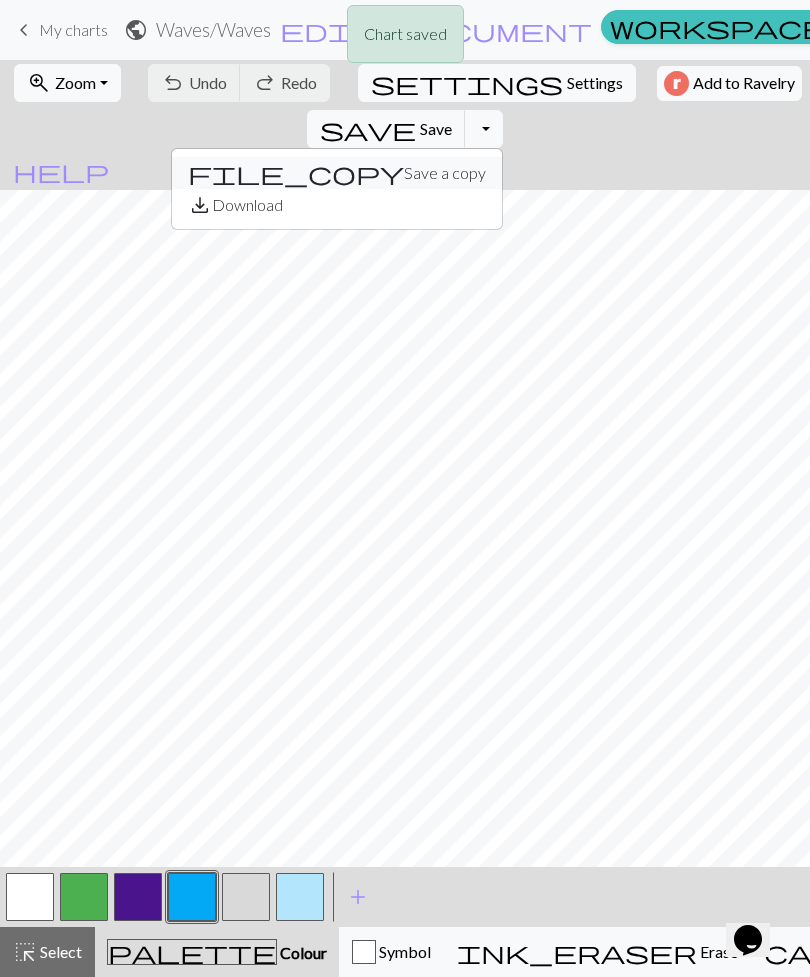 click on "file_copy  Save a copy" at bounding box center (337, 173) 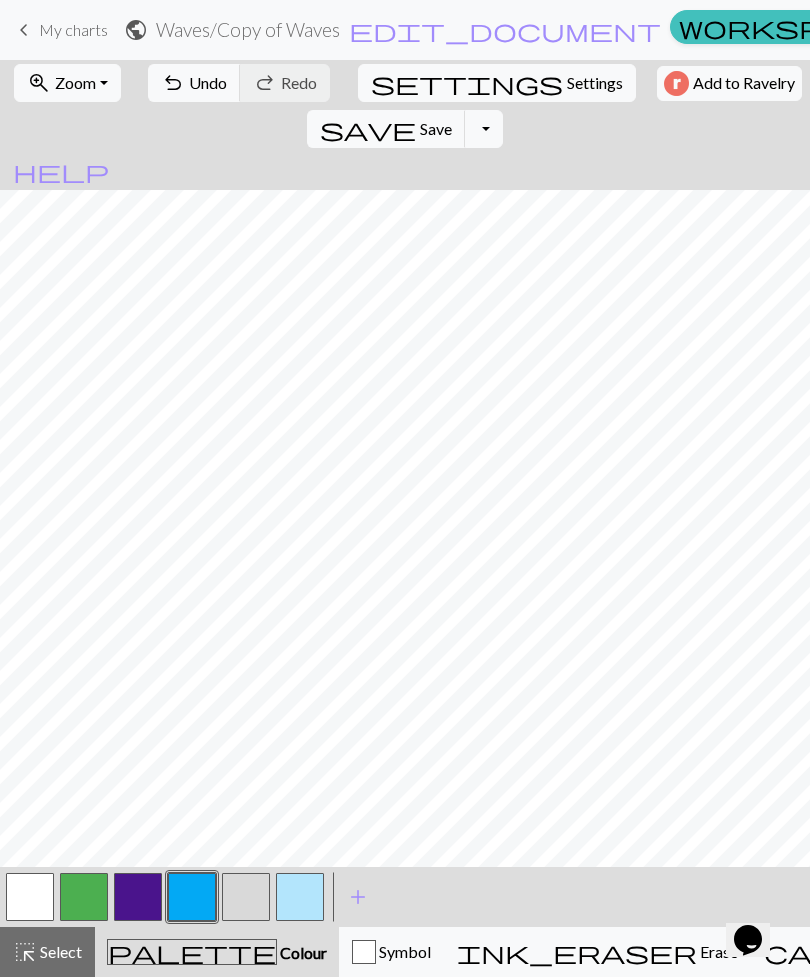 click on "Toggle Dropdown" at bounding box center [484, 129] 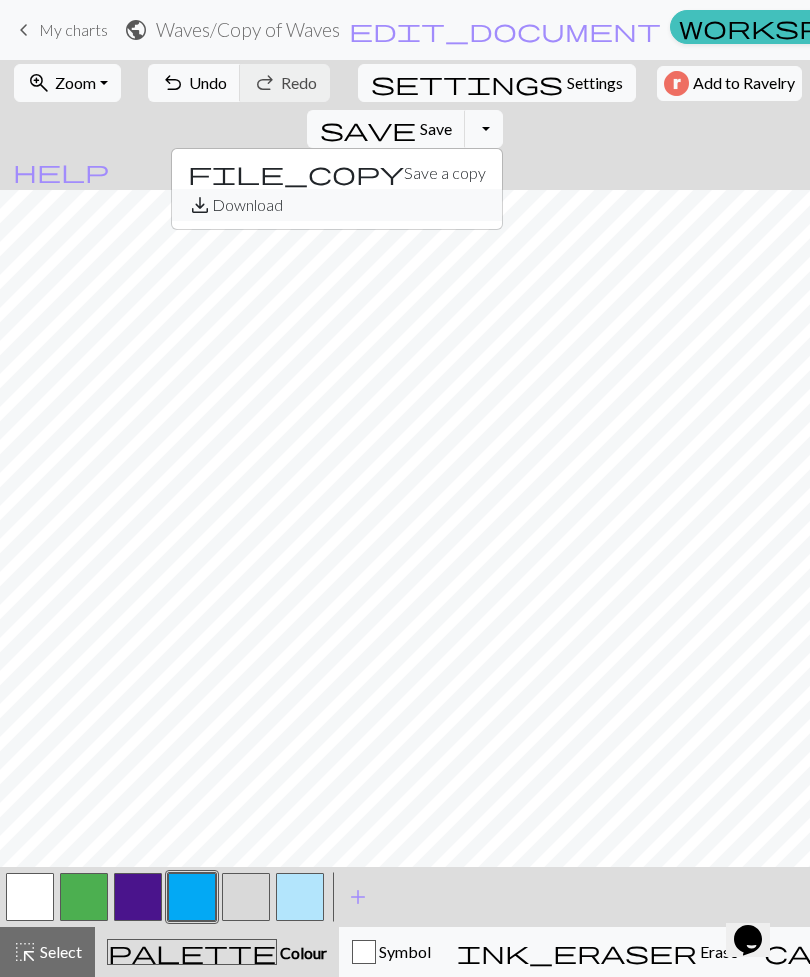 click on "save_alt  Download" at bounding box center (337, 205) 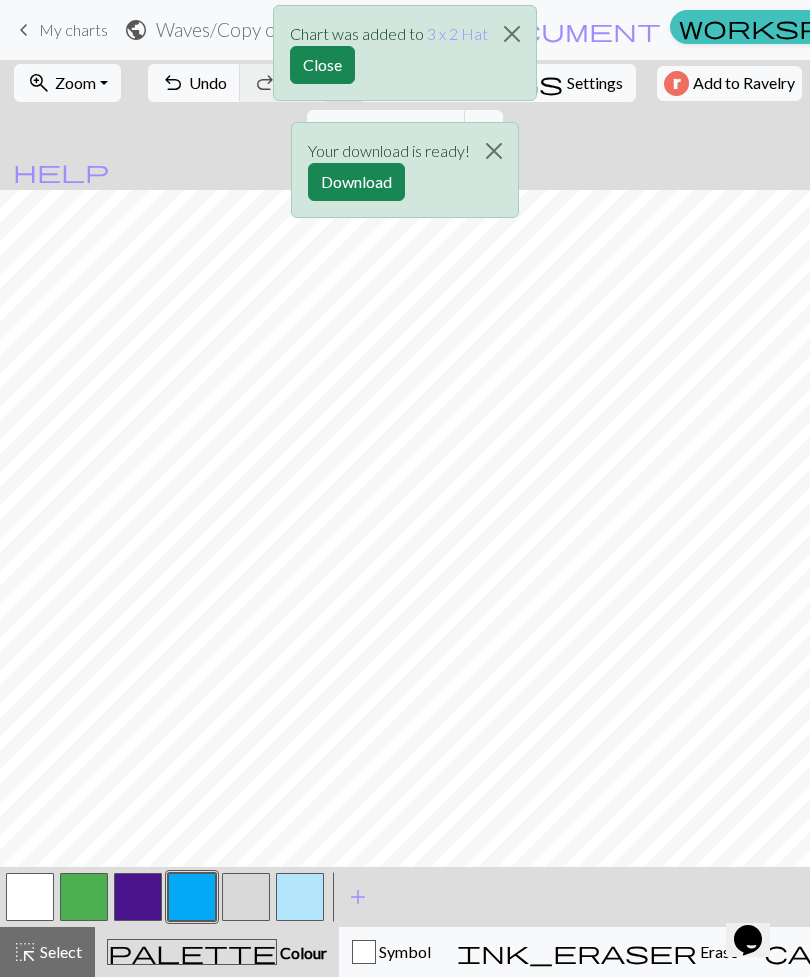 click on "Download" at bounding box center (356, 182) 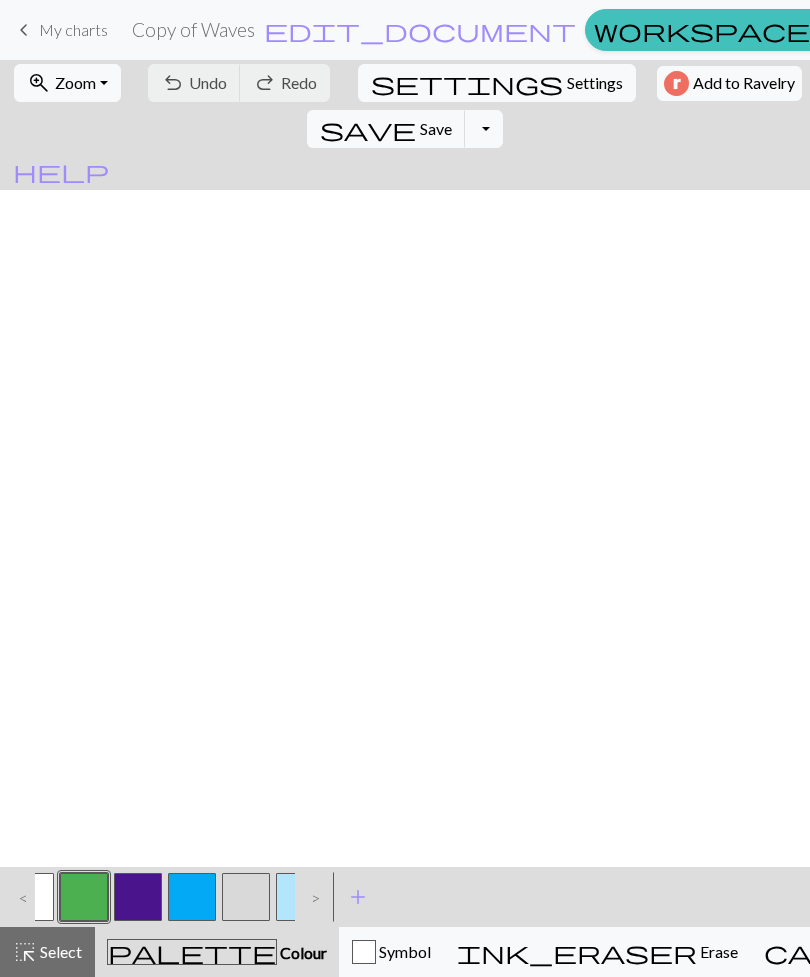 scroll, scrollTop: 0, scrollLeft: 0, axis: both 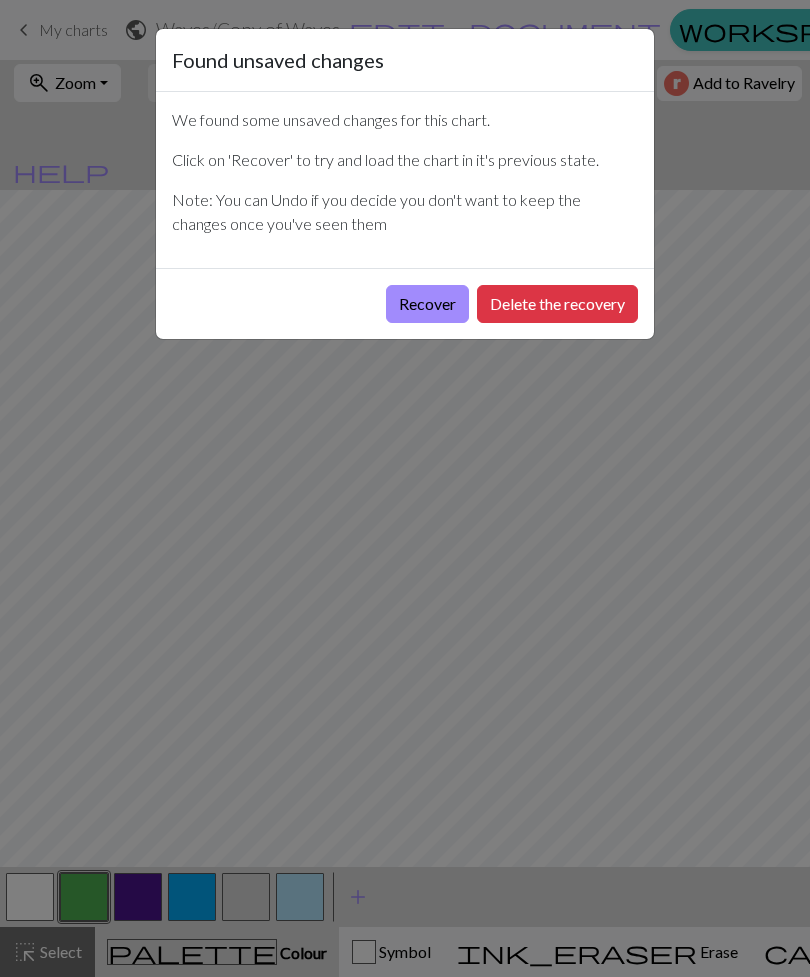 click on "Delete the recovery" at bounding box center (557, 304) 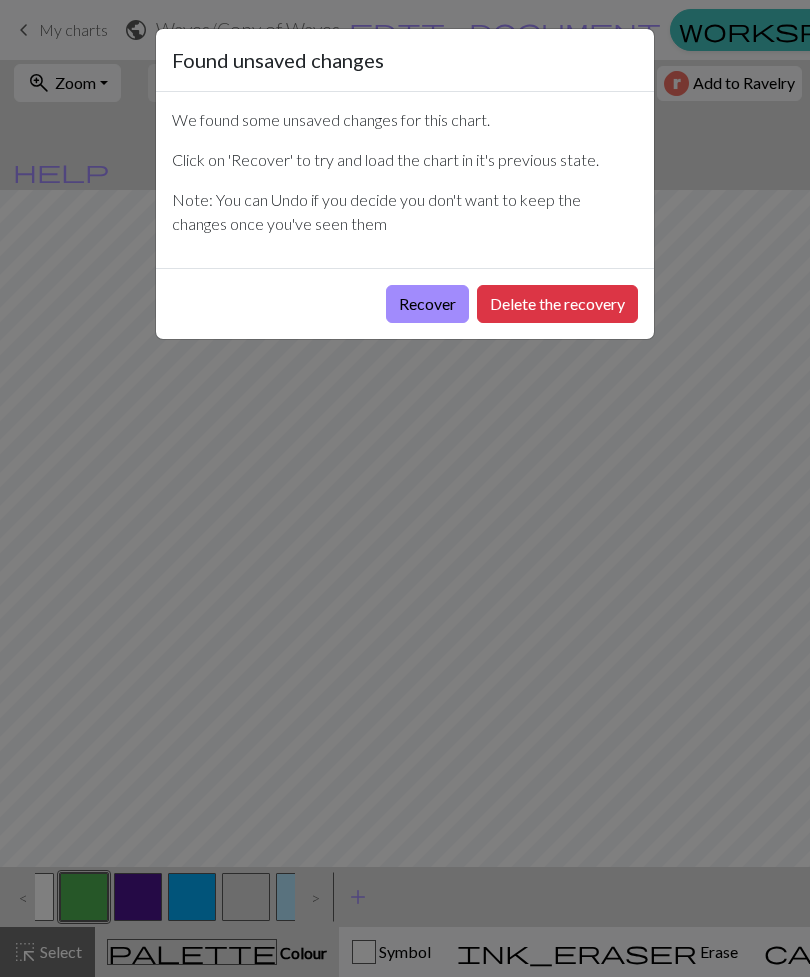 scroll, scrollTop: 0, scrollLeft: 0, axis: both 